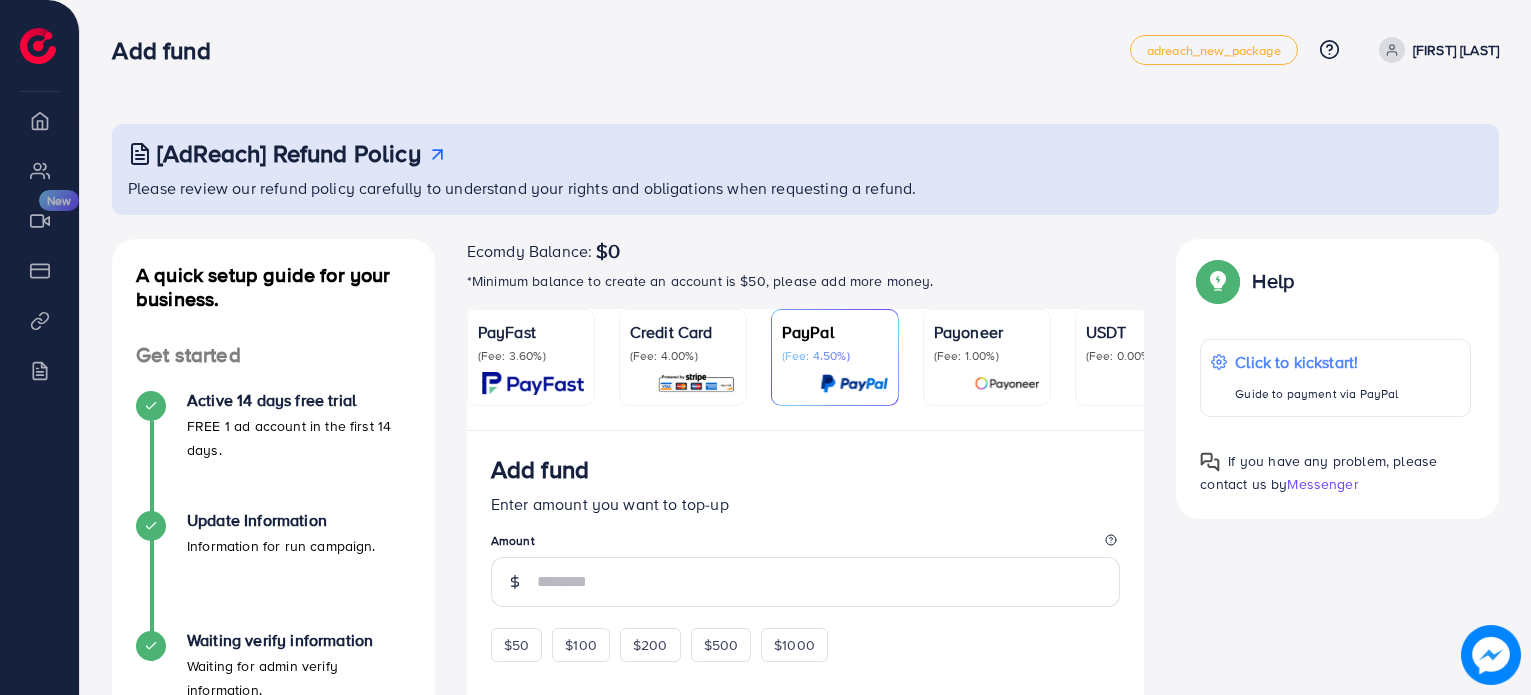scroll, scrollTop: 0, scrollLeft: 0, axis: both 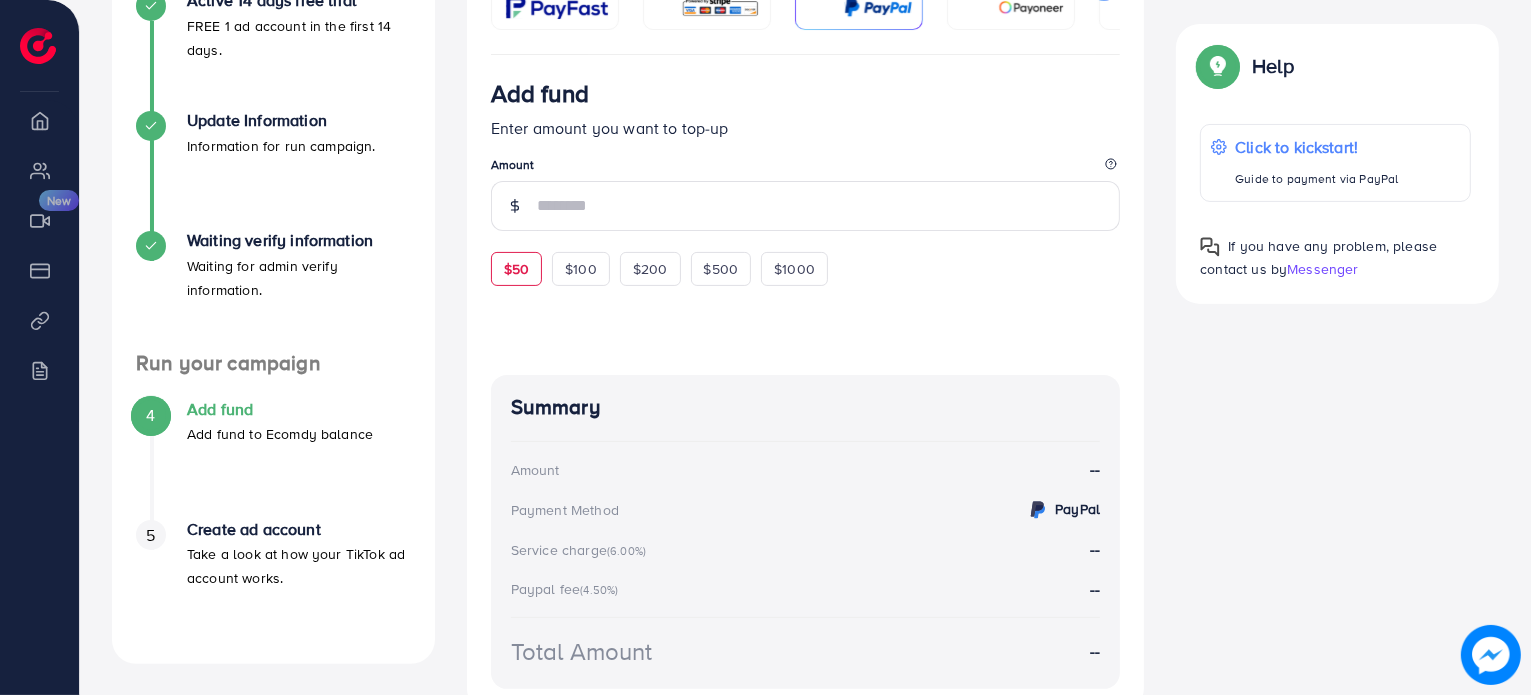 click on "$50" at bounding box center [516, 269] 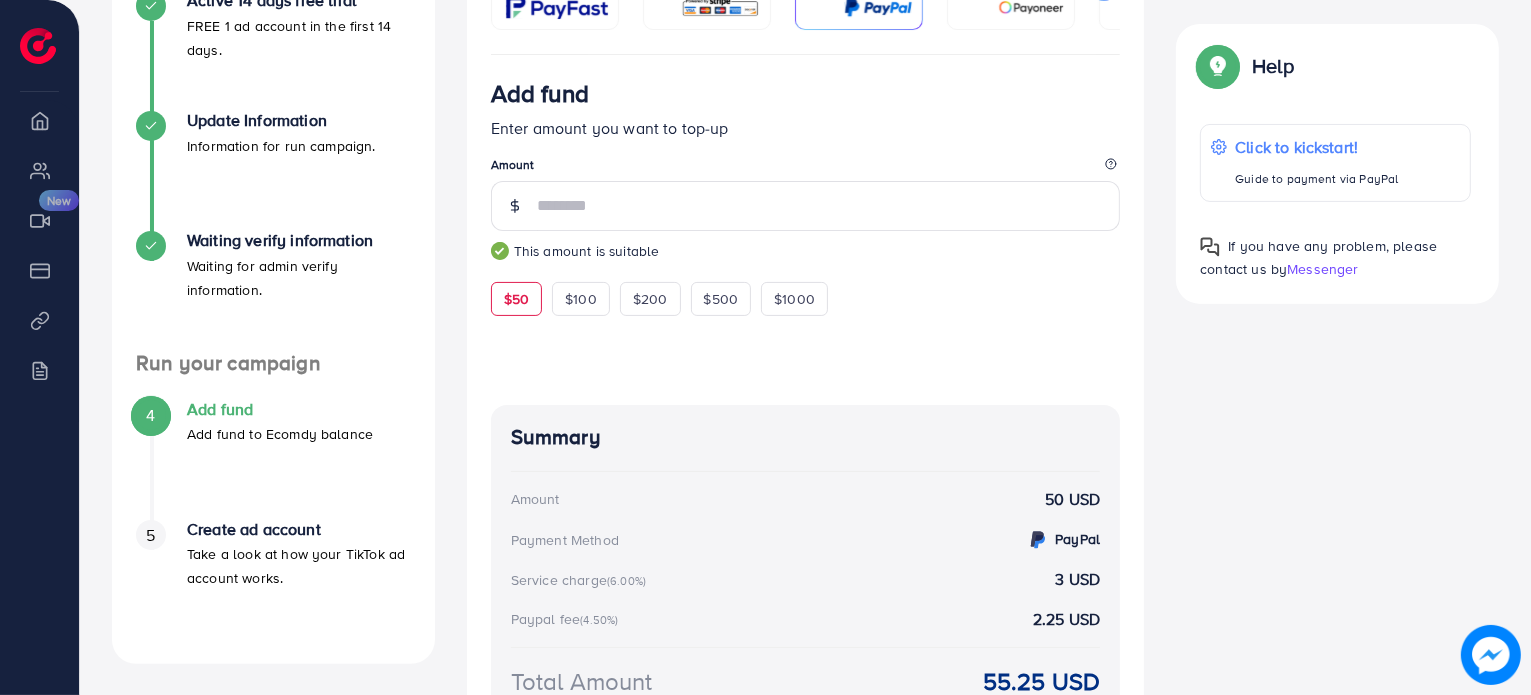 scroll, scrollTop: 300, scrollLeft: 0, axis: vertical 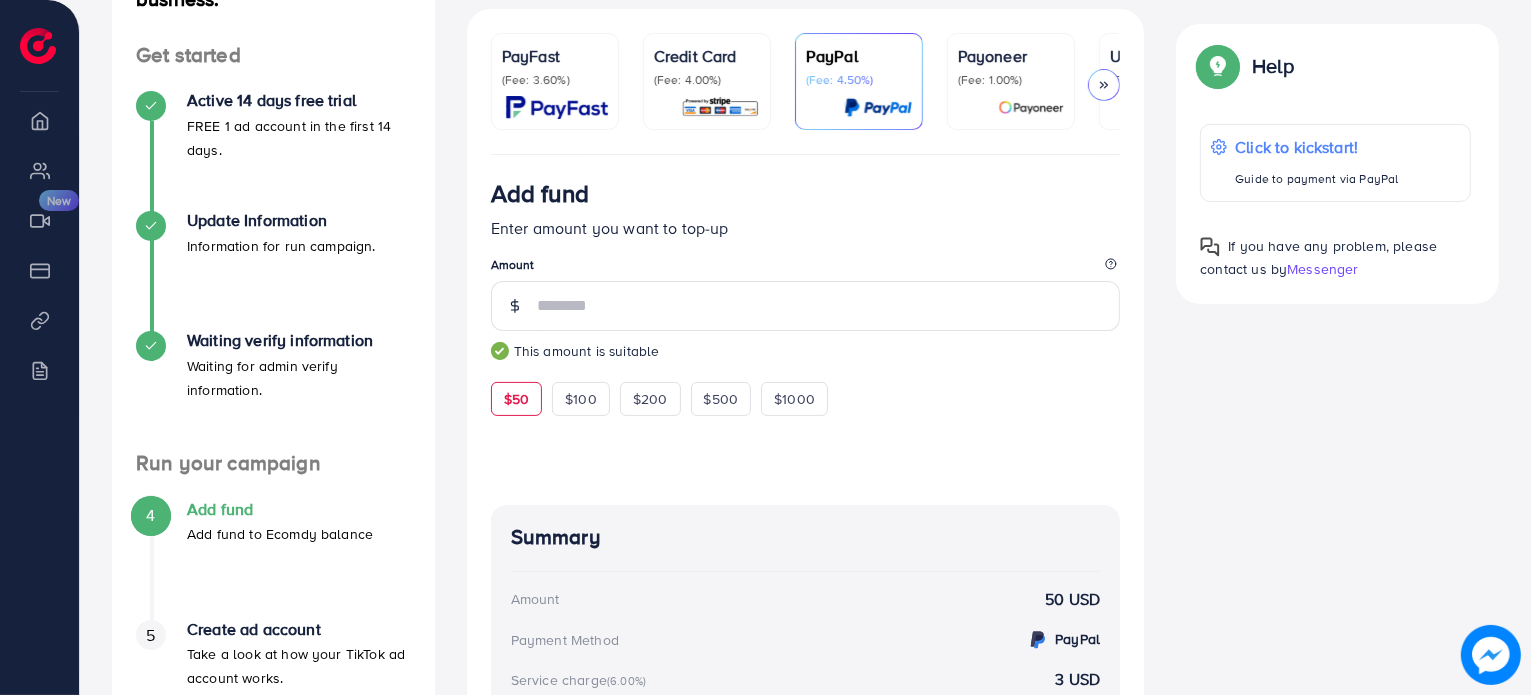 click at bounding box center (720, 107) 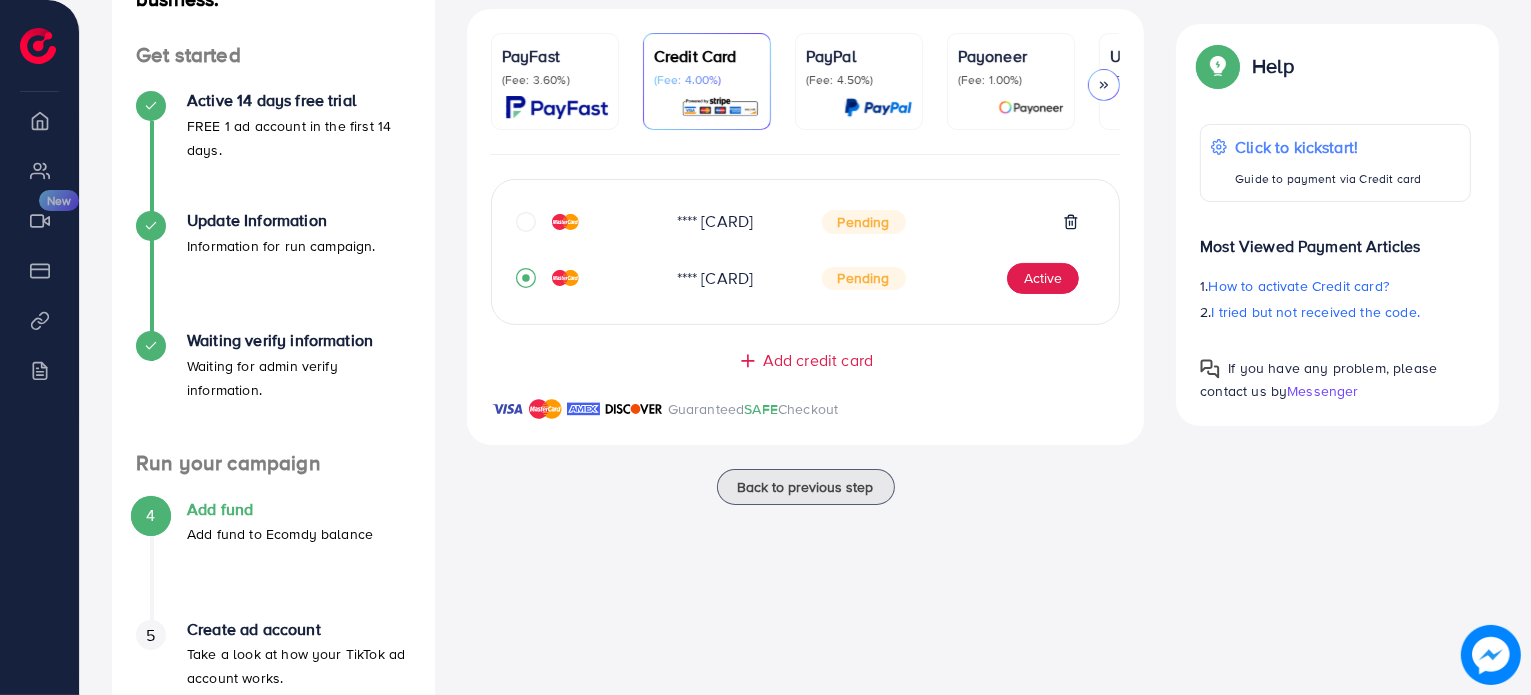 click on "PayFast   (Fee: 3.60%)" at bounding box center [555, 81] 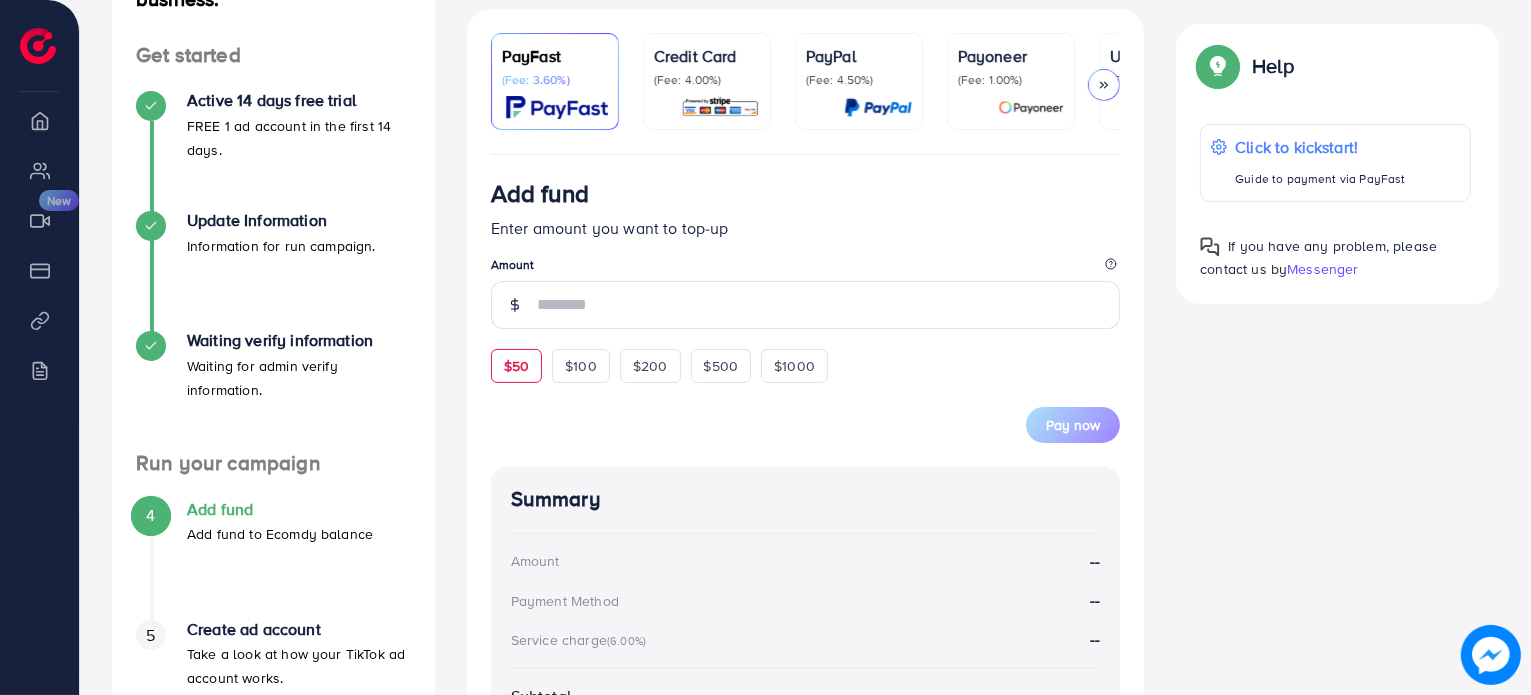 click on "$50" at bounding box center [516, 366] 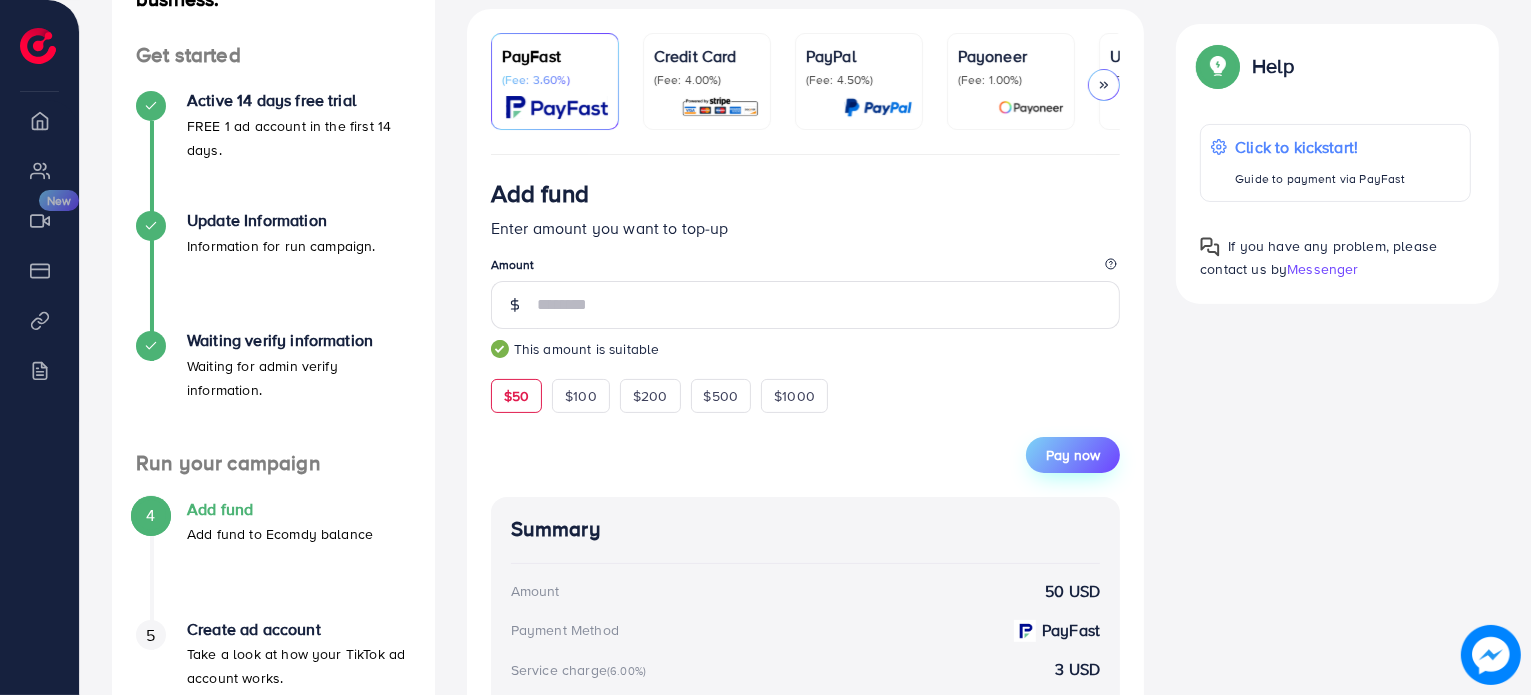 click on "Pay now" at bounding box center [1073, 455] 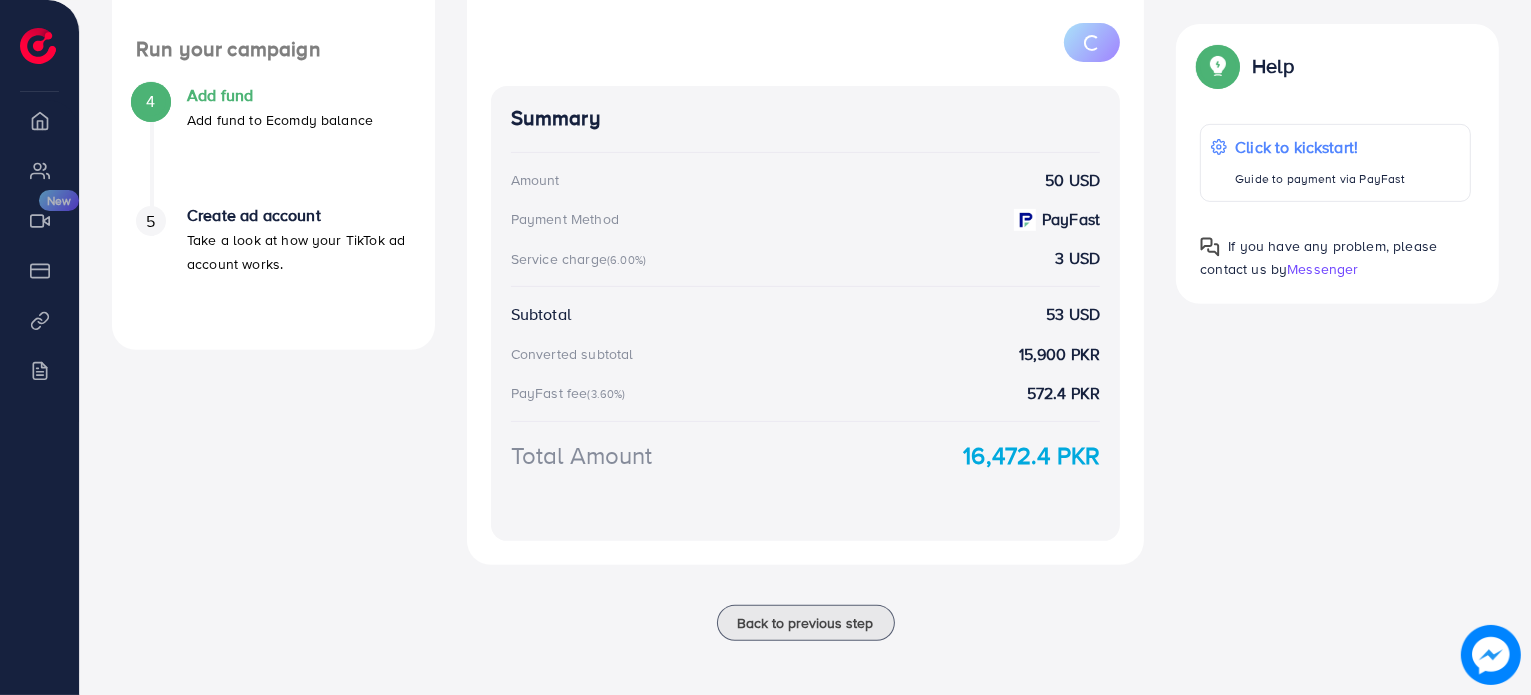scroll, scrollTop: 718, scrollLeft: 0, axis: vertical 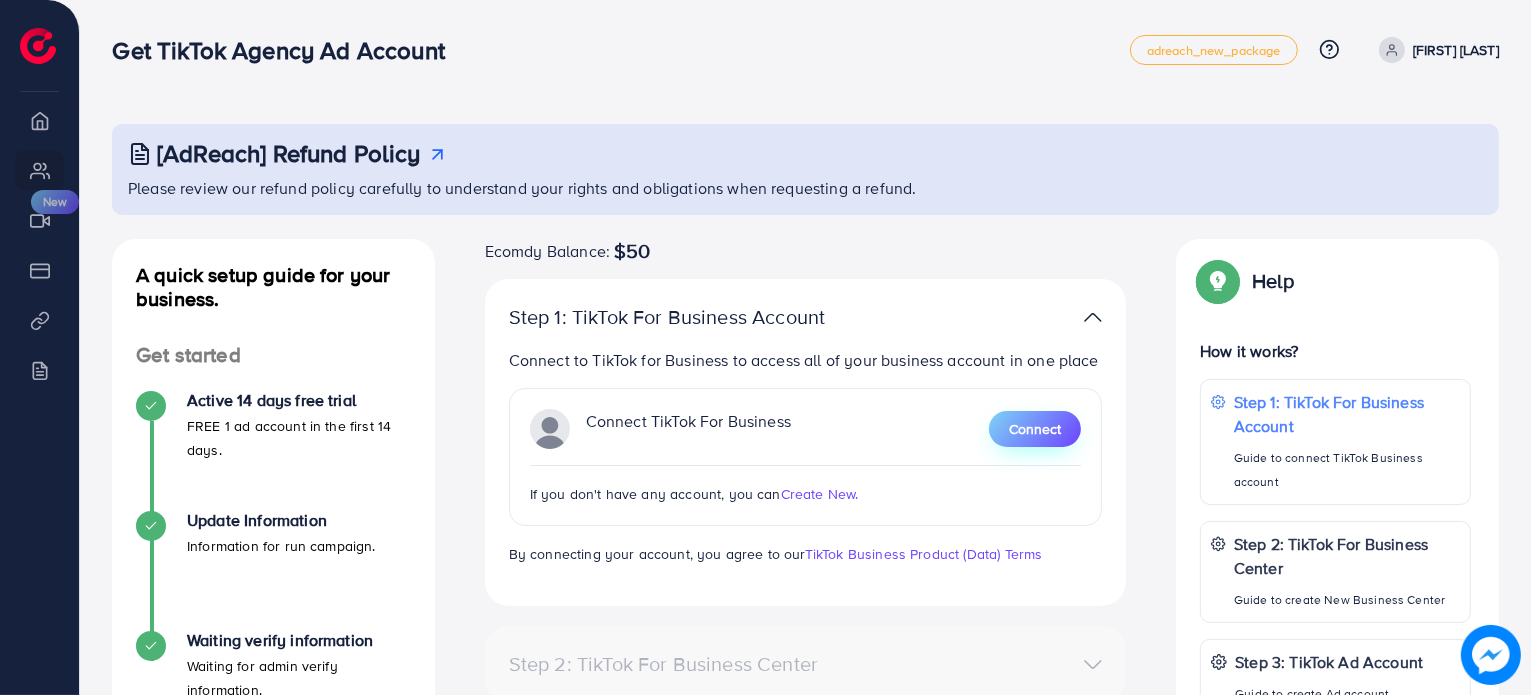 click on "Connect" at bounding box center (1035, 429) 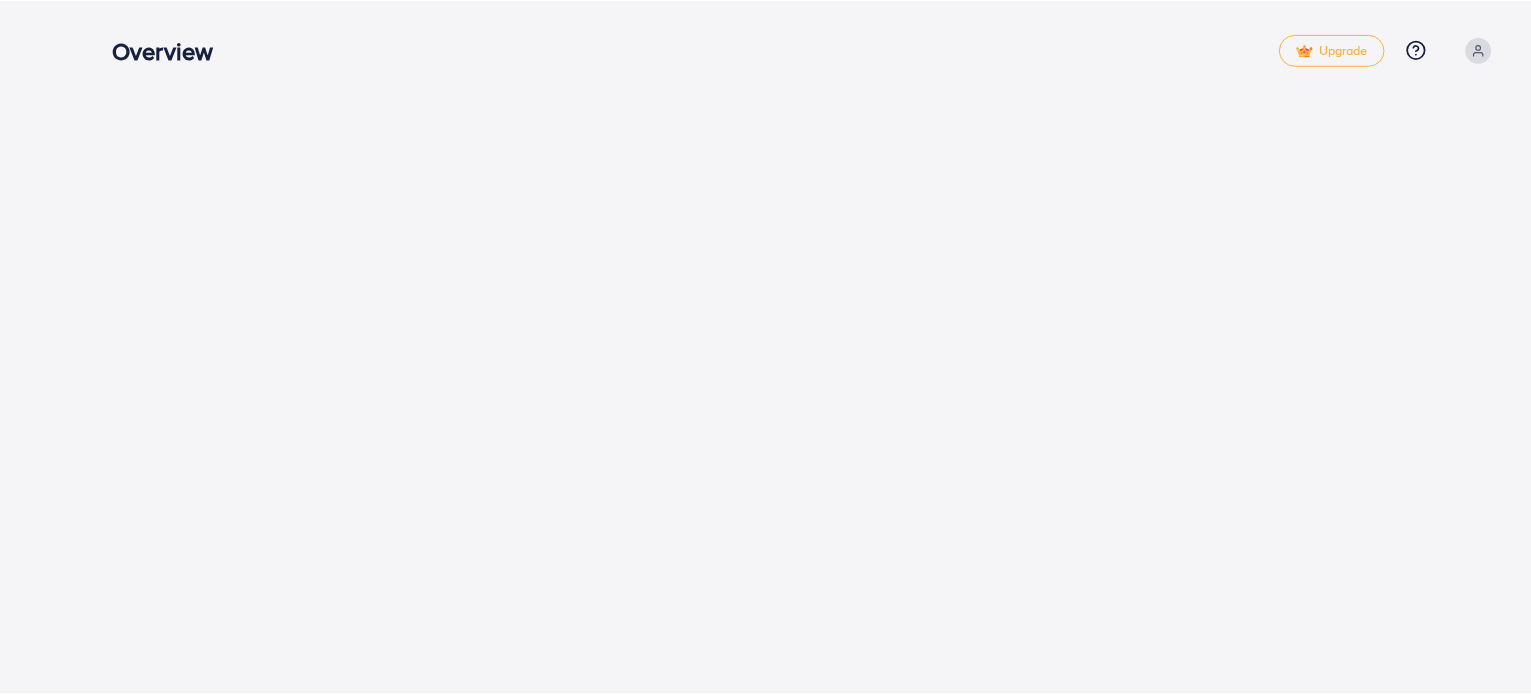 scroll, scrollTop: 0, scrollLeft: 0, axis: both 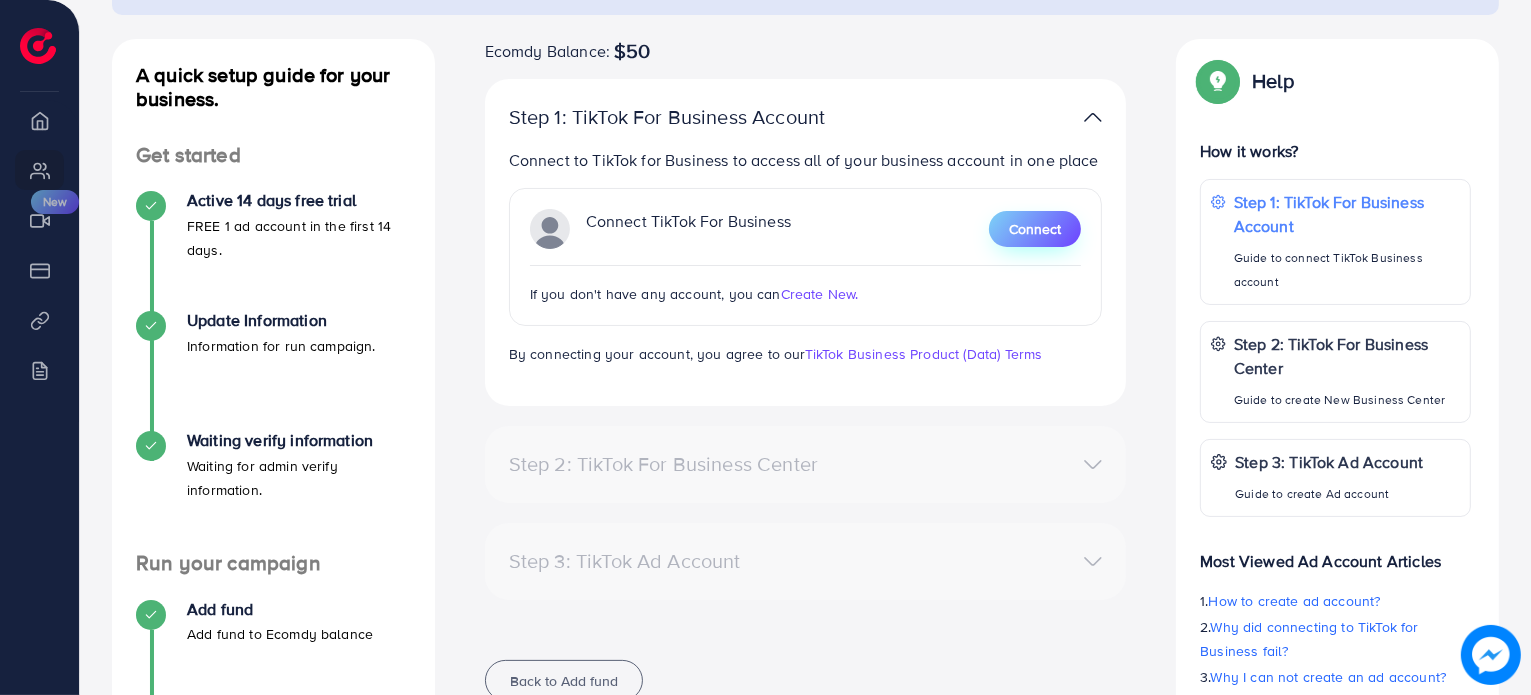 click on "Connect" at bounding box center [1035, 229] 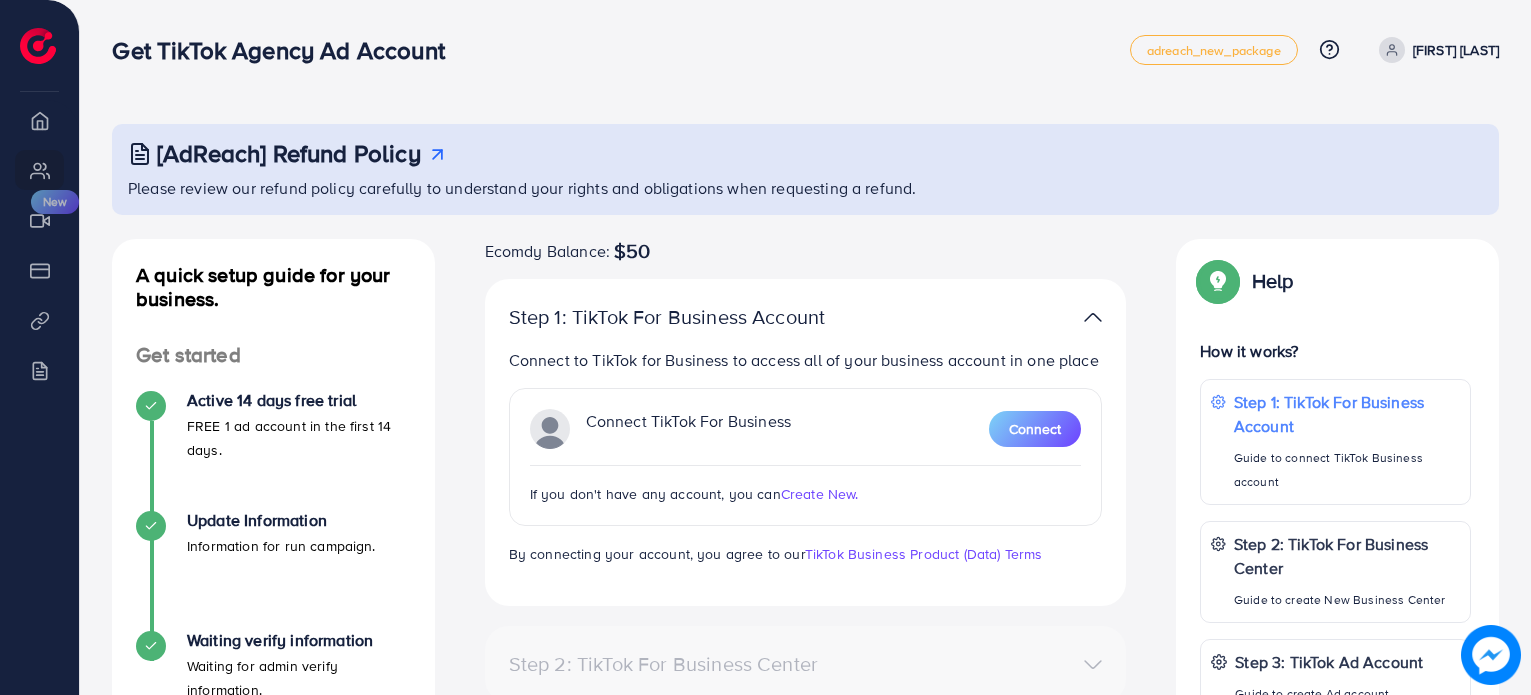 scroll, scrollTop: 0, scrollLeft: 0, axis: both 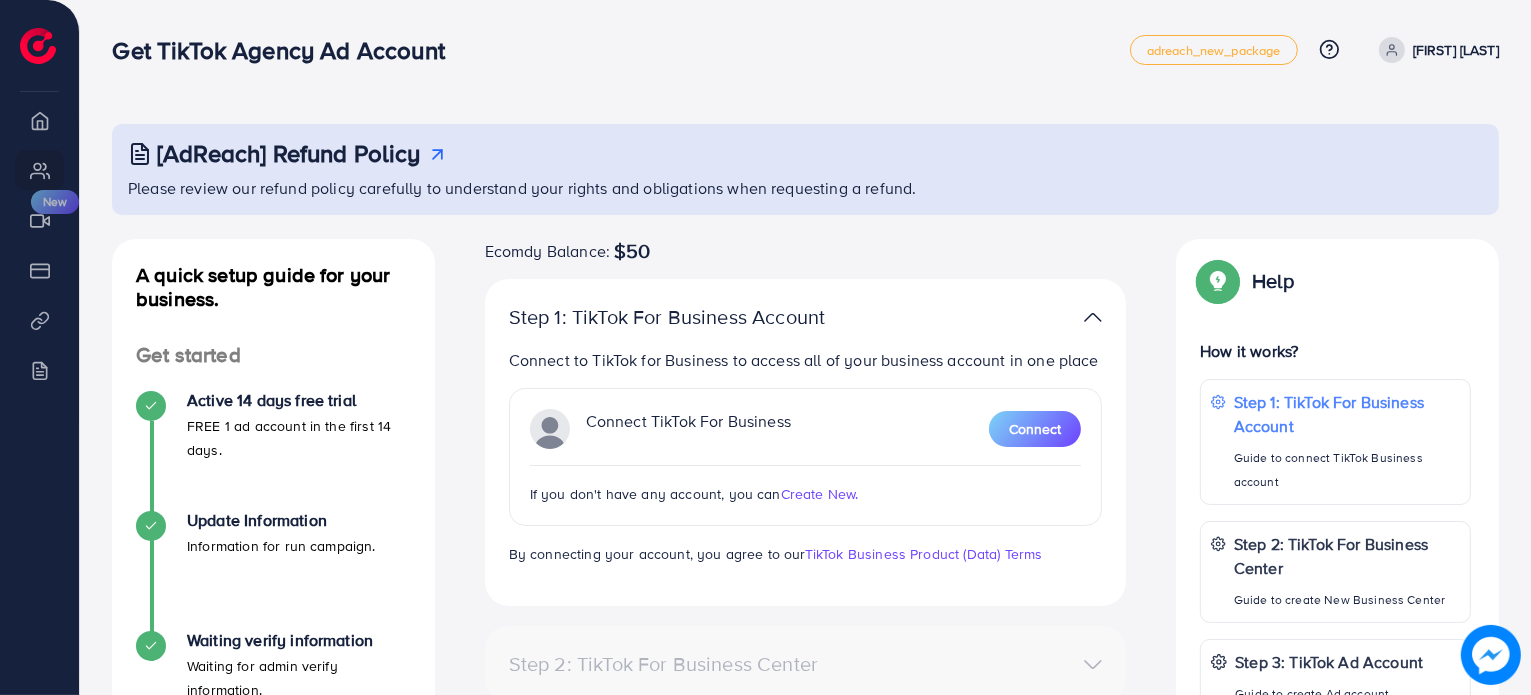 drag, startPoint x: 590, startPoint y: 423, endPoint x: 816, endPoint y: 413, distance: 226.22113 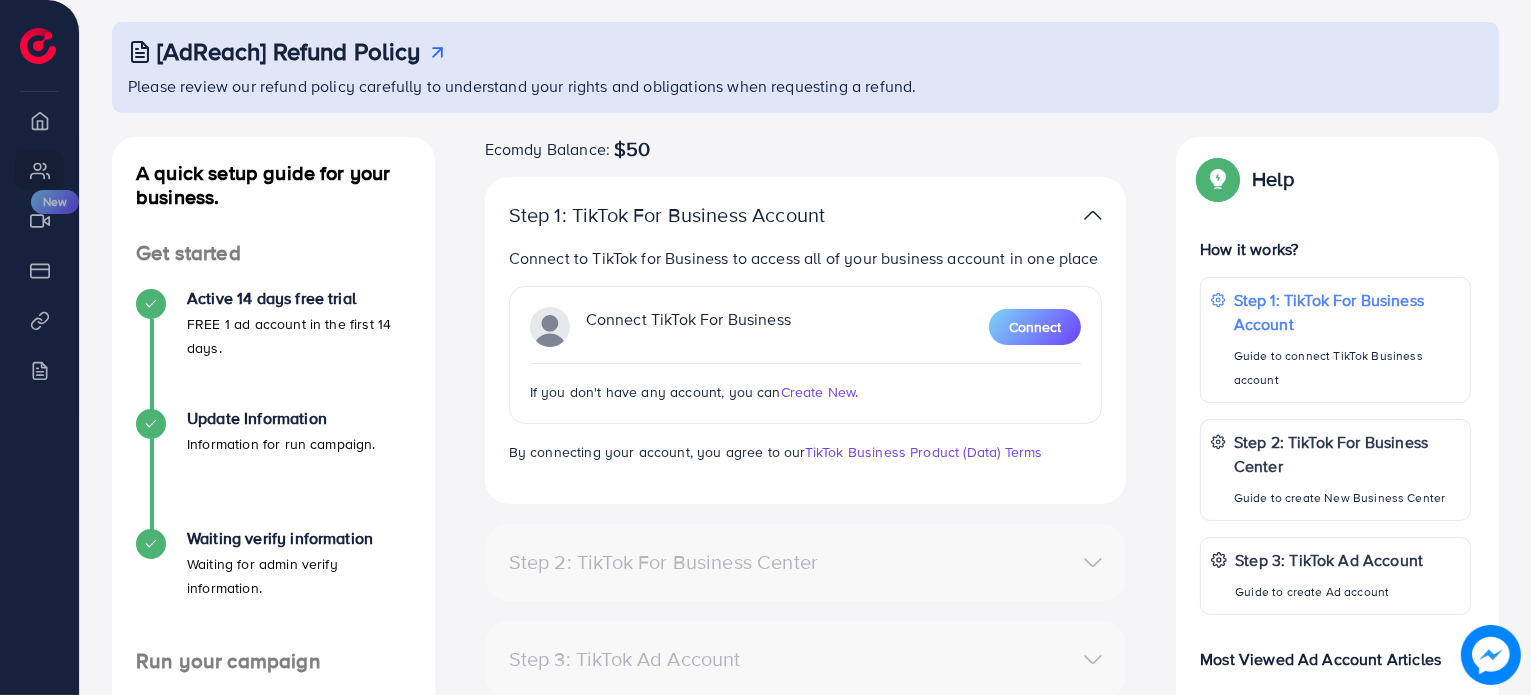 scroll, scrollTop: 100, scrollLeft: 0, axis: vertical 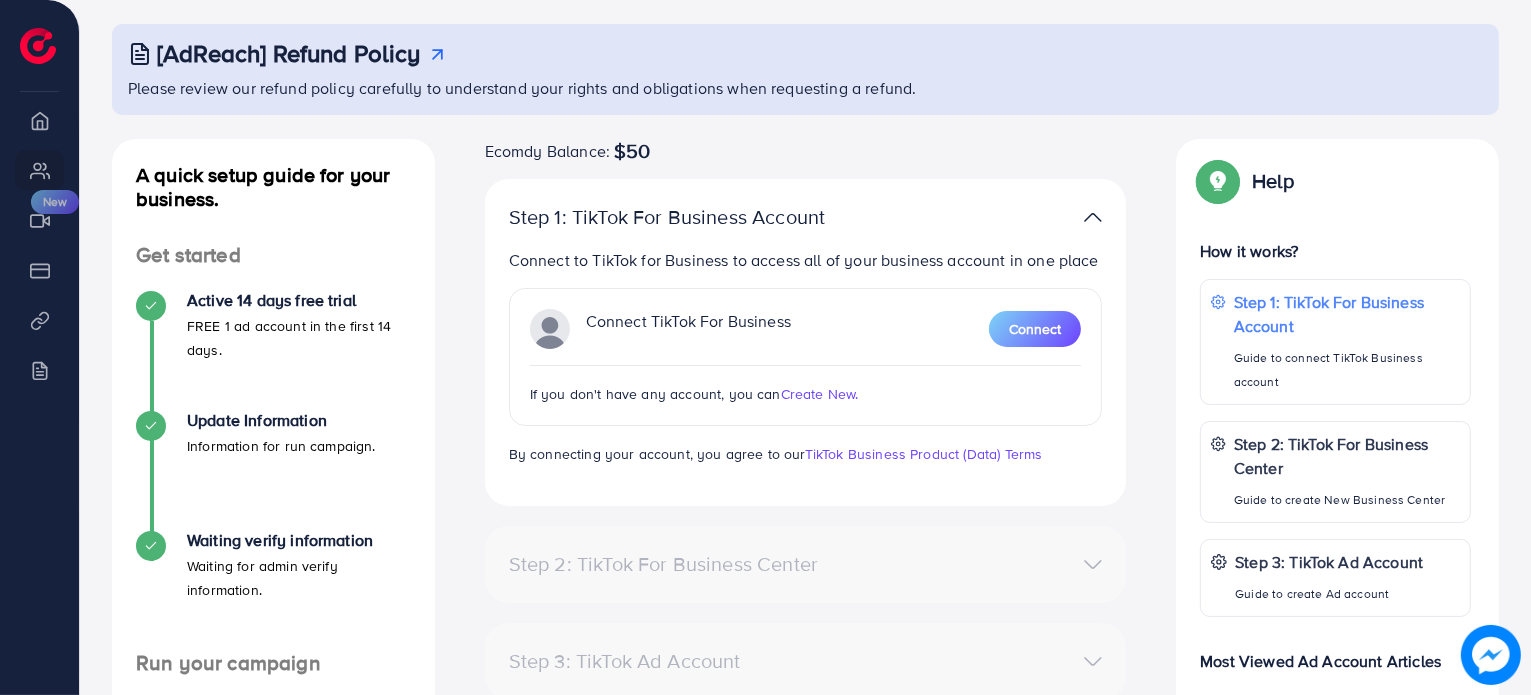 click on "Create New." at bounding box center (820, 394) 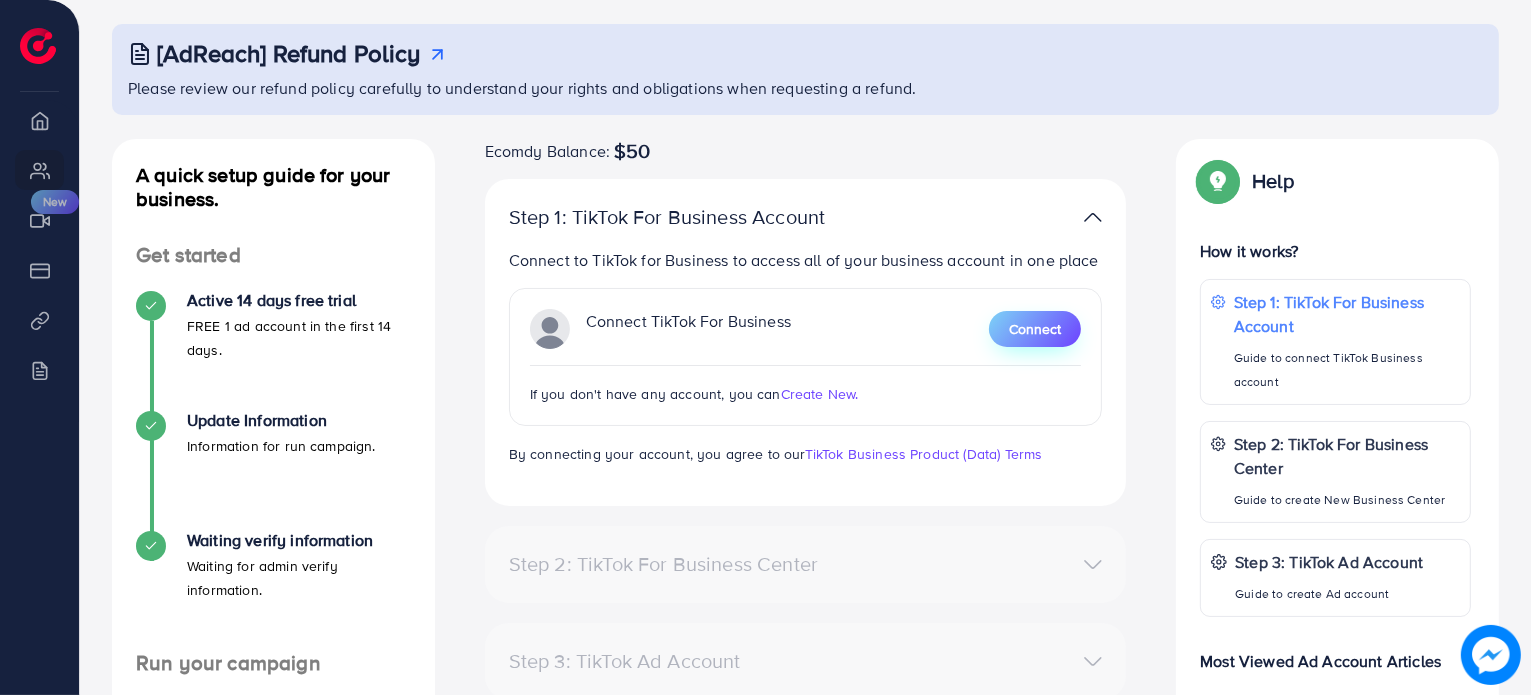 click on "Connect" at bounding box center [1035, 329] 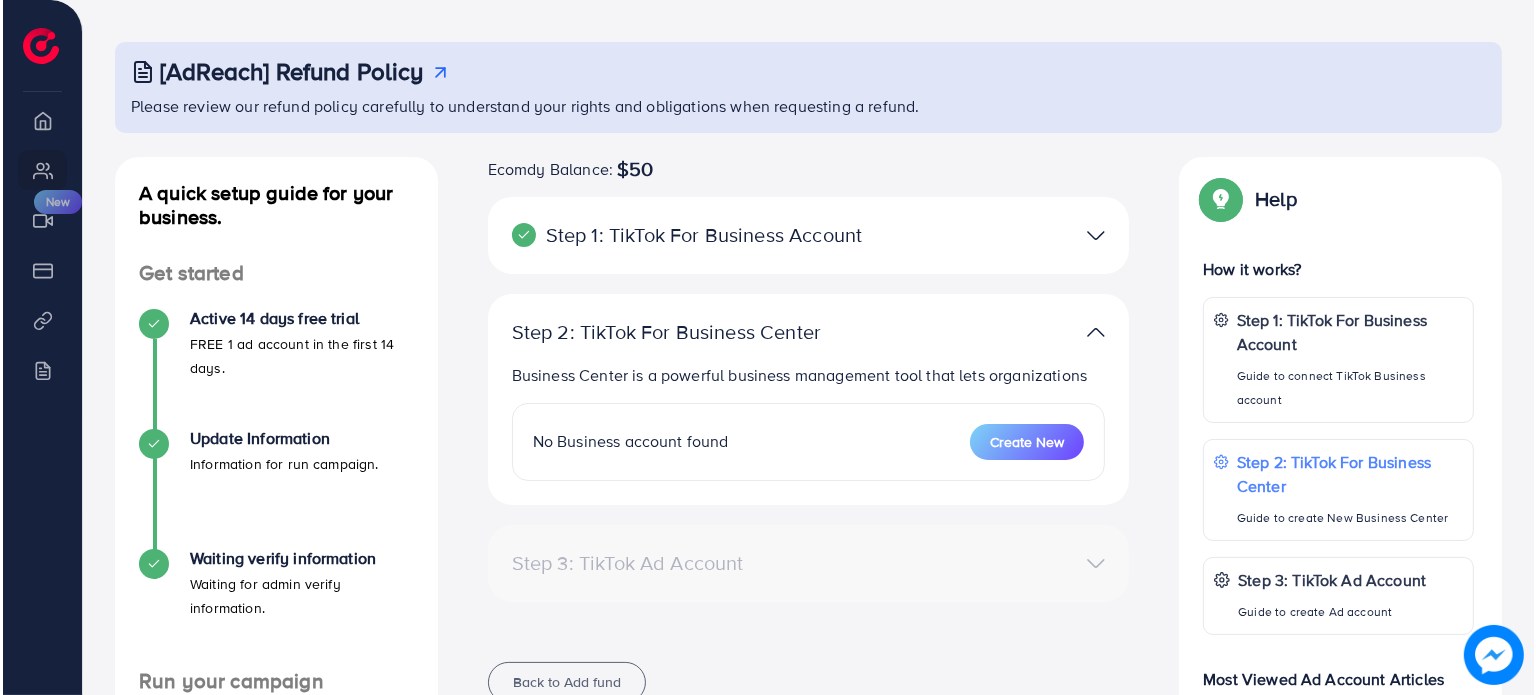 scroll, scrollTop: 200, scrollLeft: 0, axis: vertical 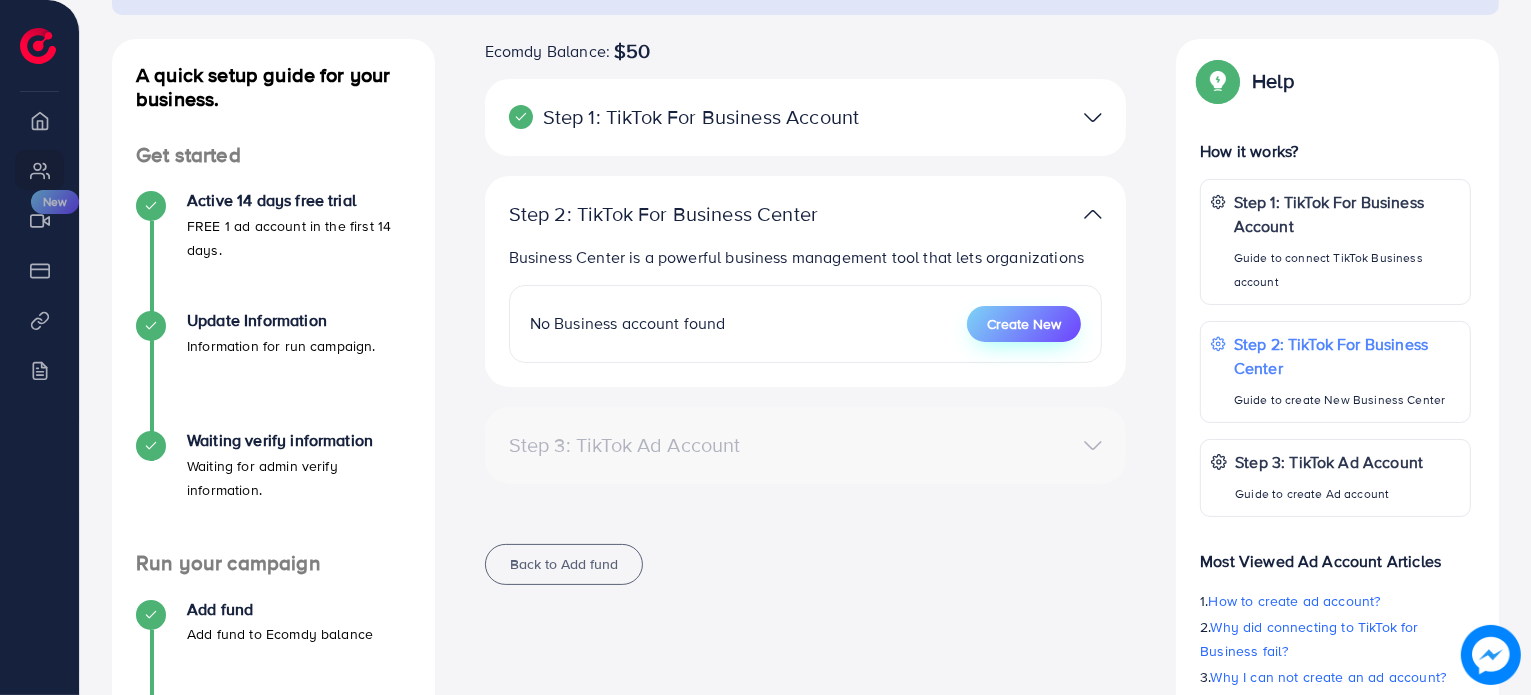 click on "Create New" at bounding box center [1024, 324] 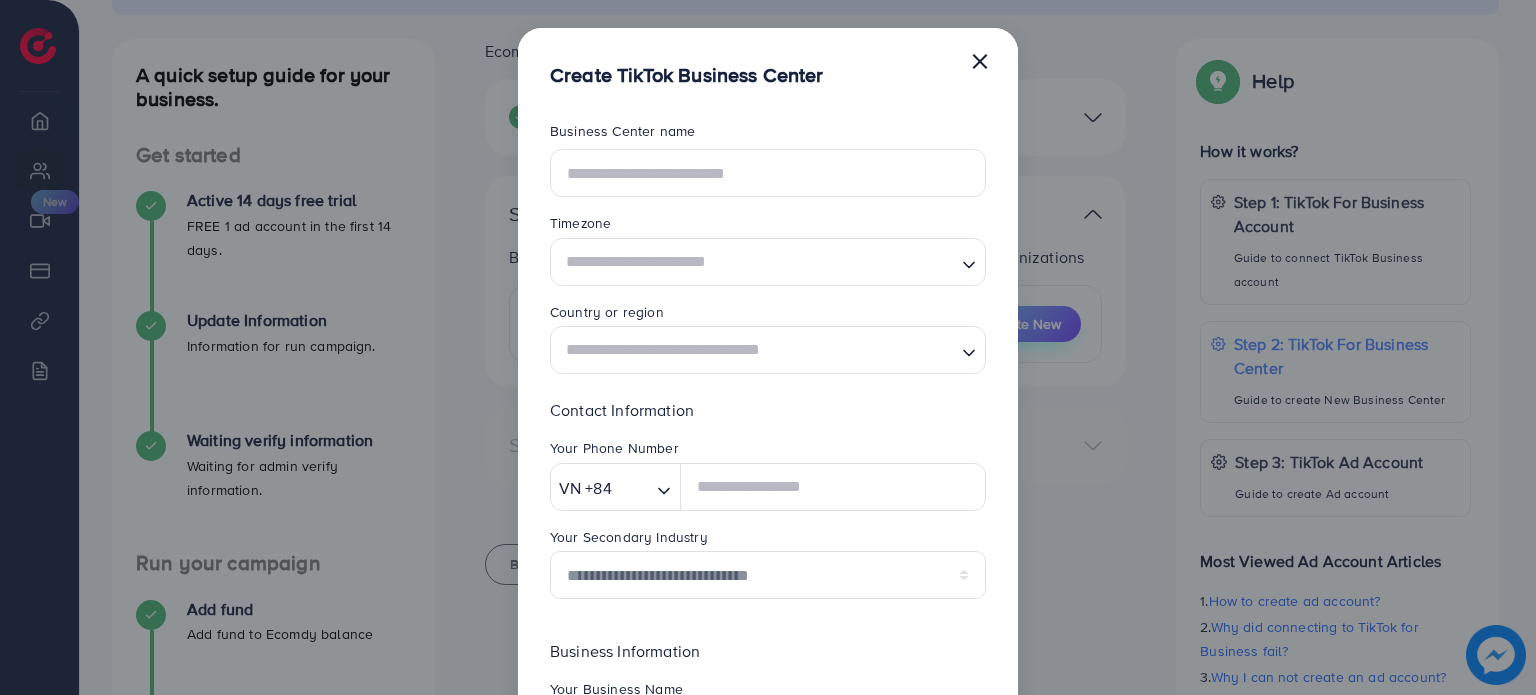 scroll, scrollTop: 0, scrollLeft: 0, axis: both 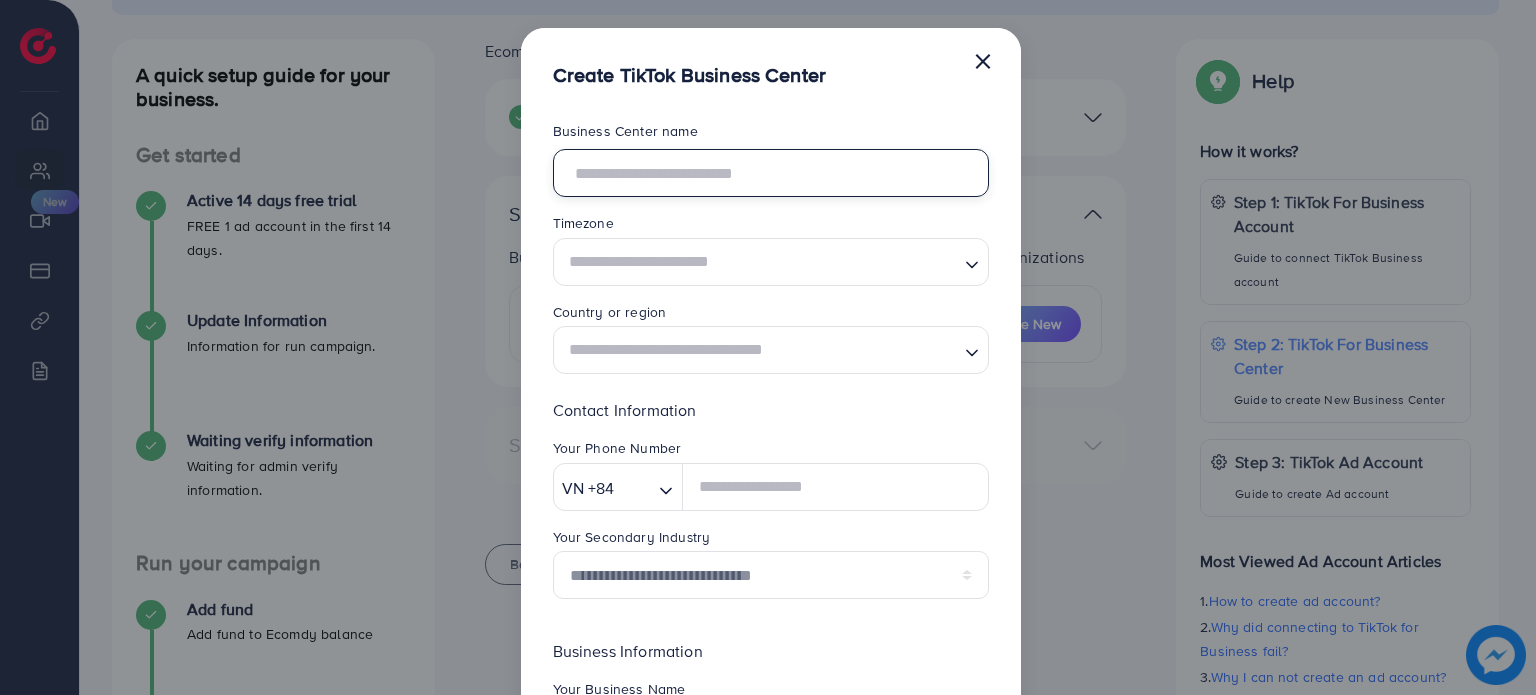 click at bounding box center [771, 173] 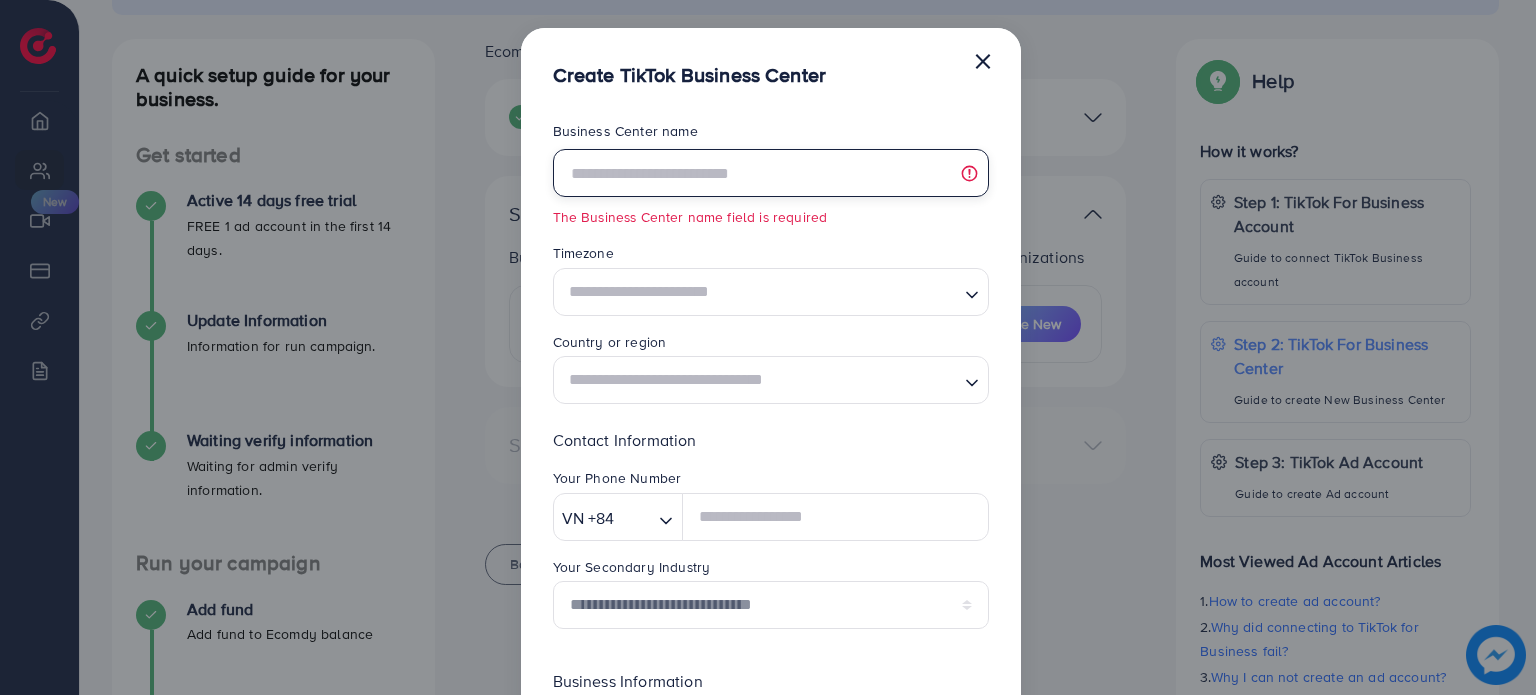 paste on "*******" 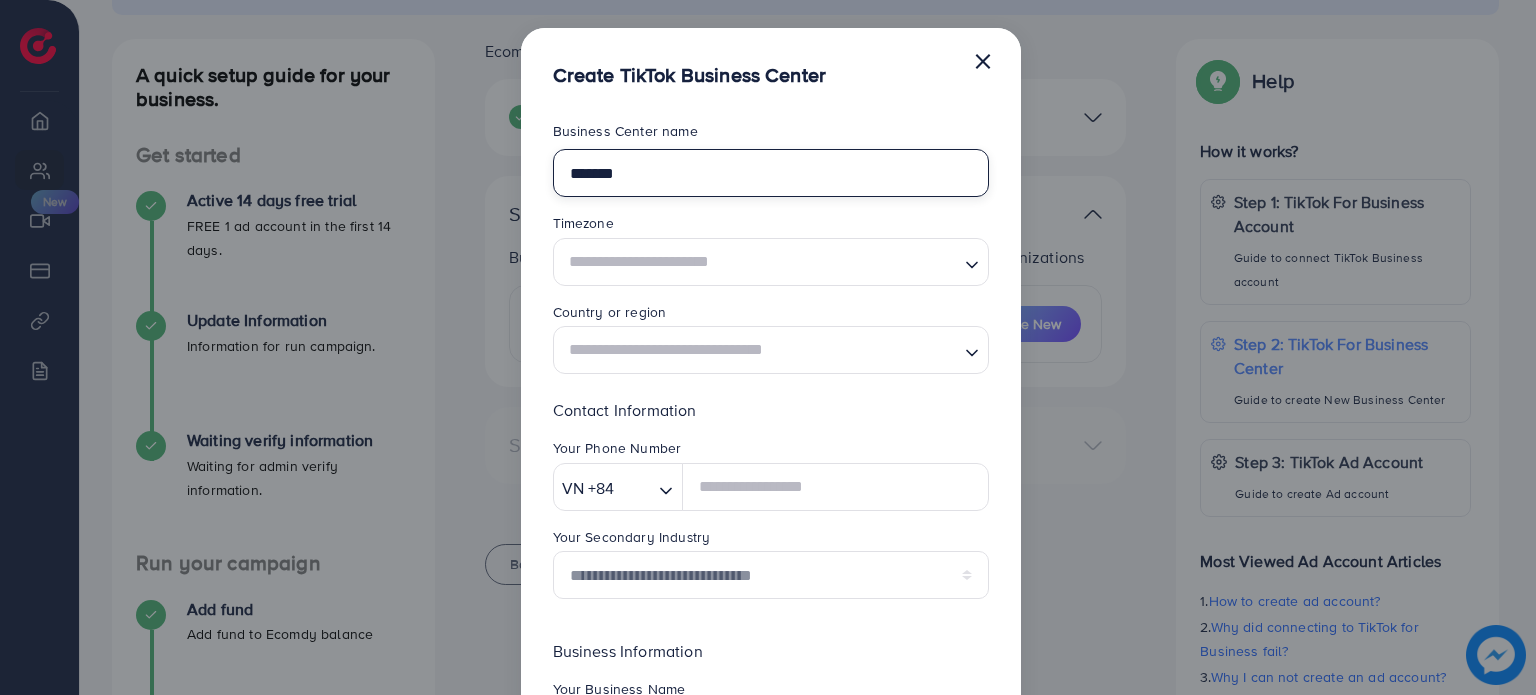 type on "*******" 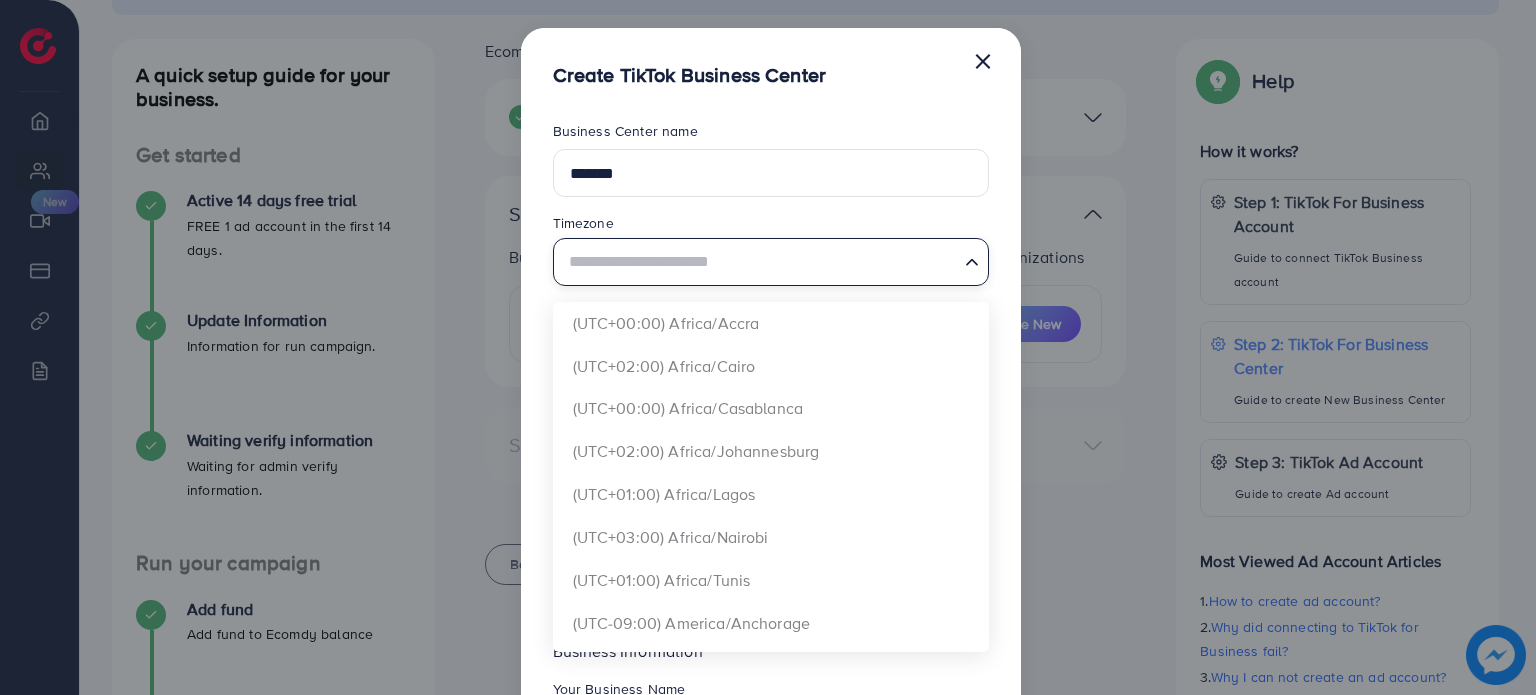 click at bounding box center (759, 261) 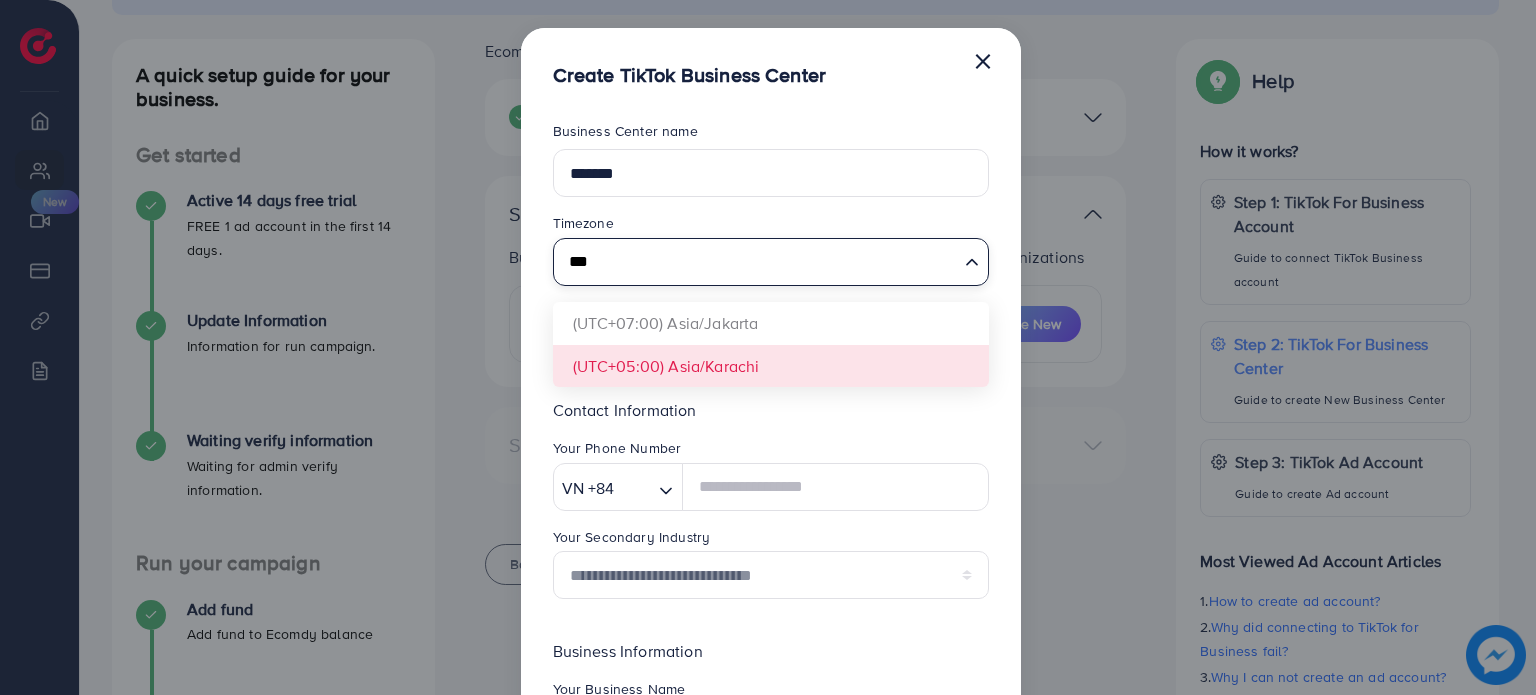type on "***" 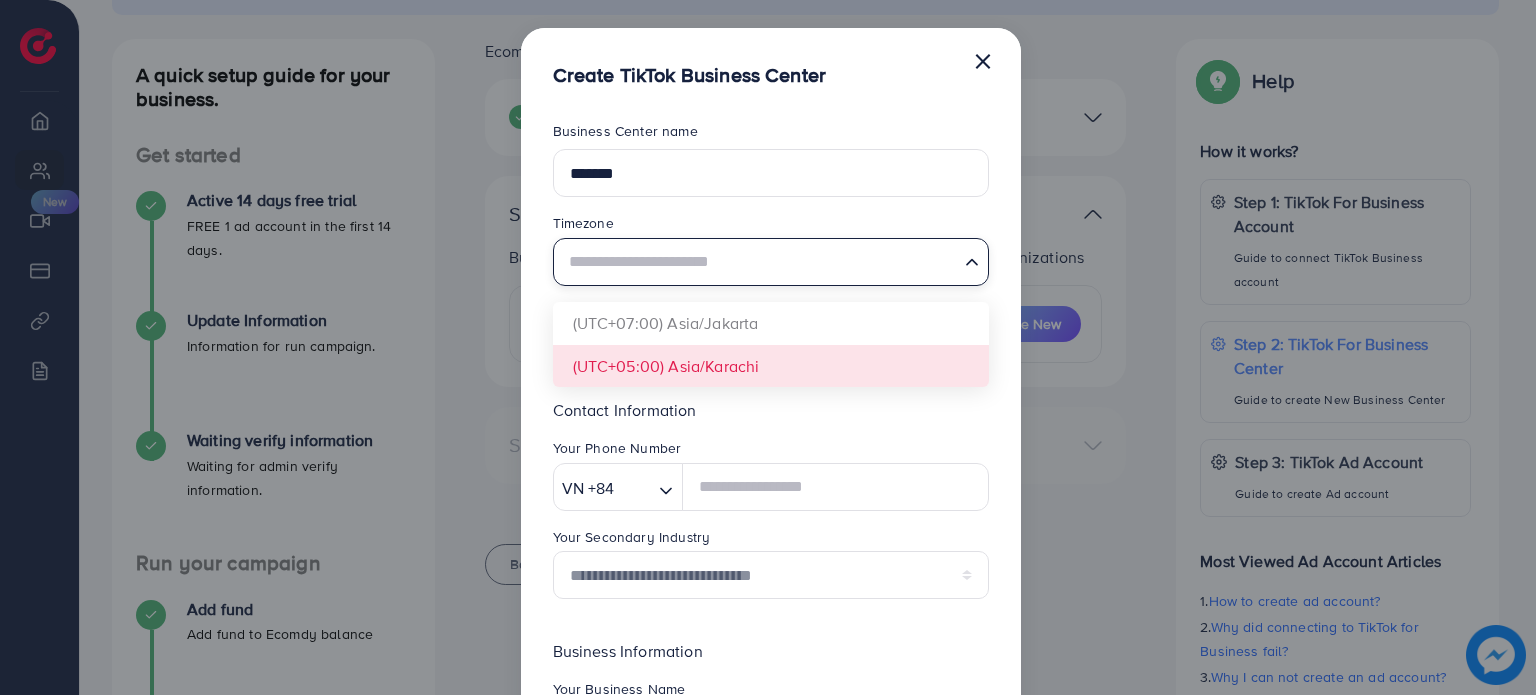 click on "**********" at bounding box center (771, 522) 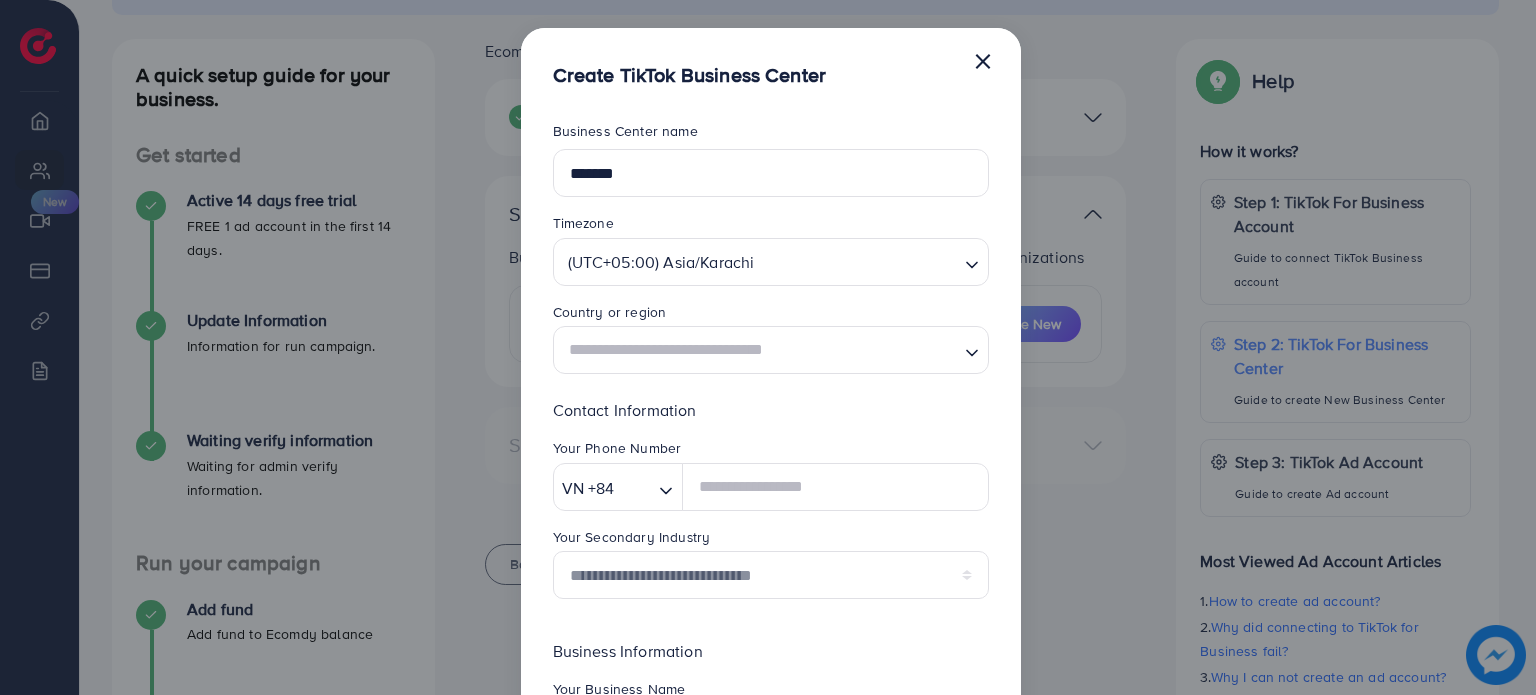 click at bounding box center (759, 350) 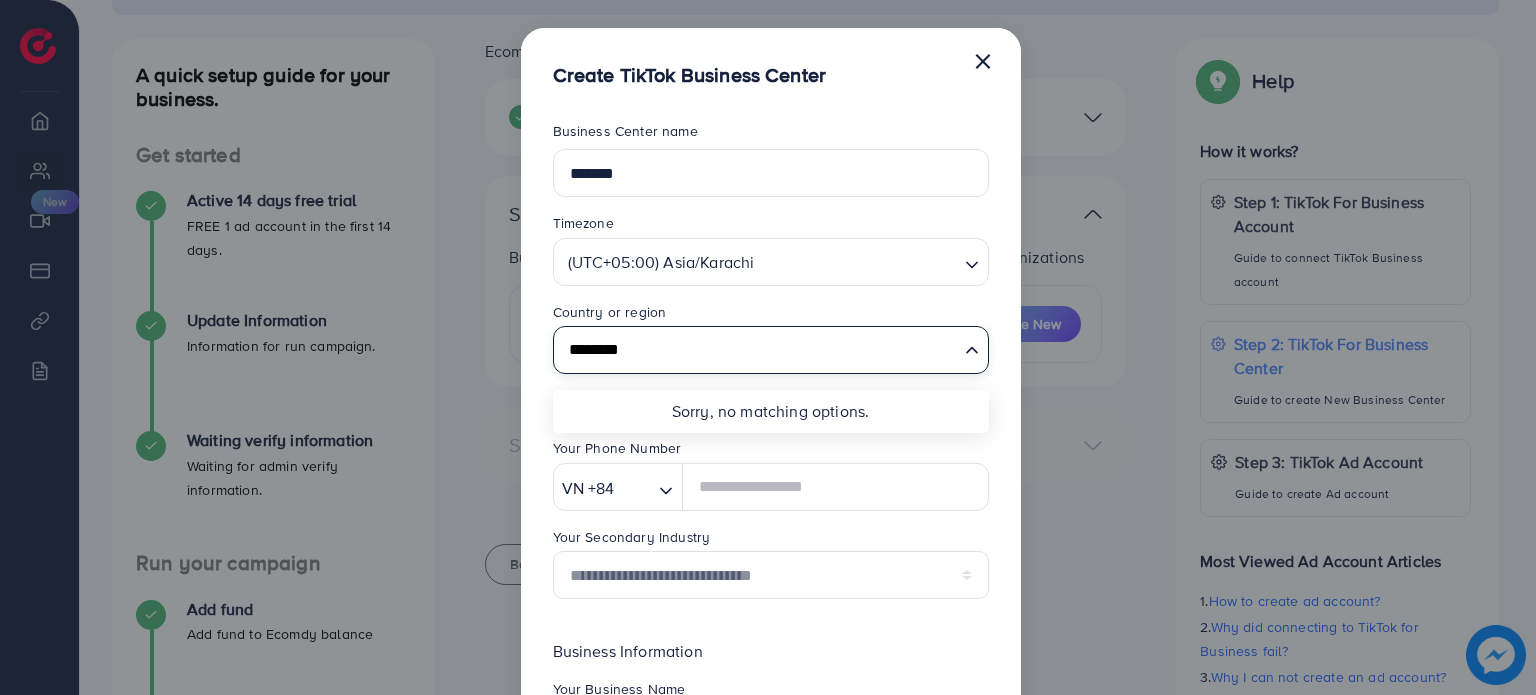 click on "********" at bounding box center (759, 350) 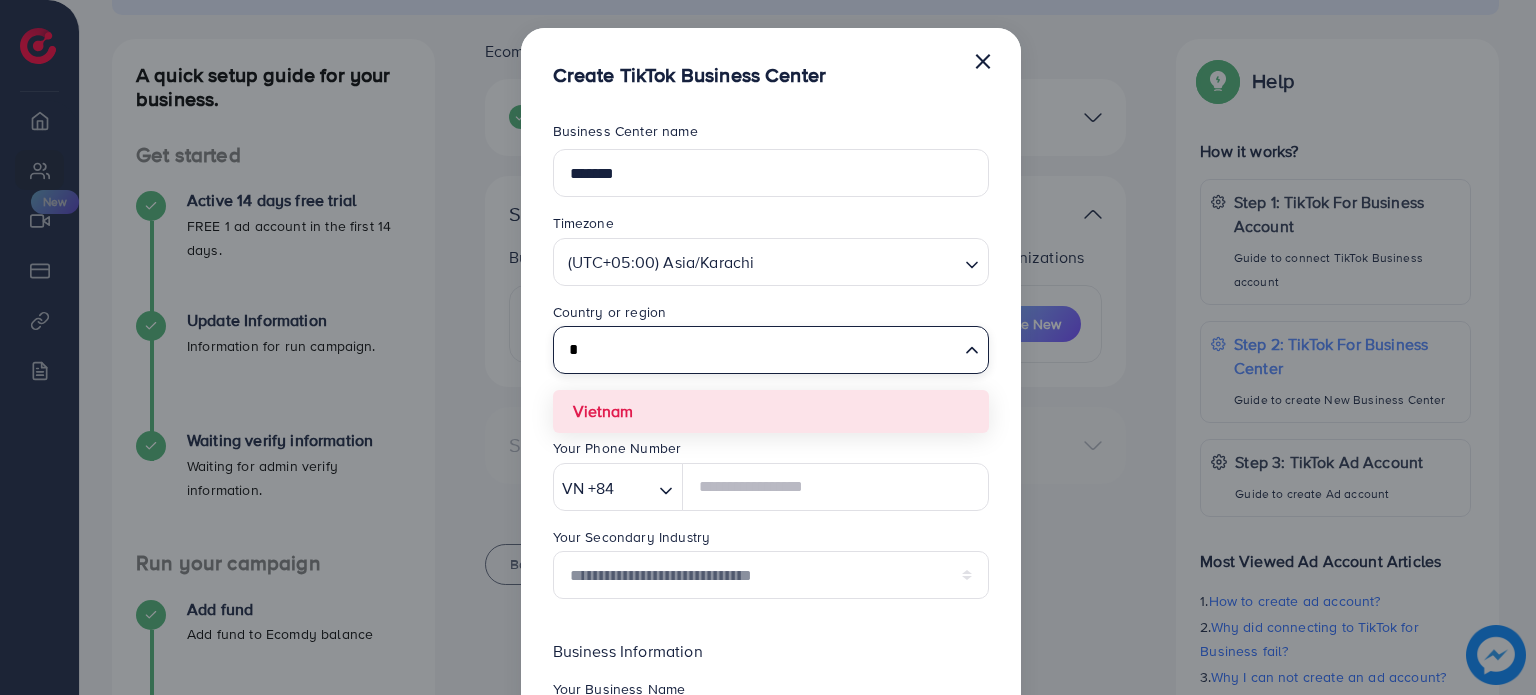 type on "*" 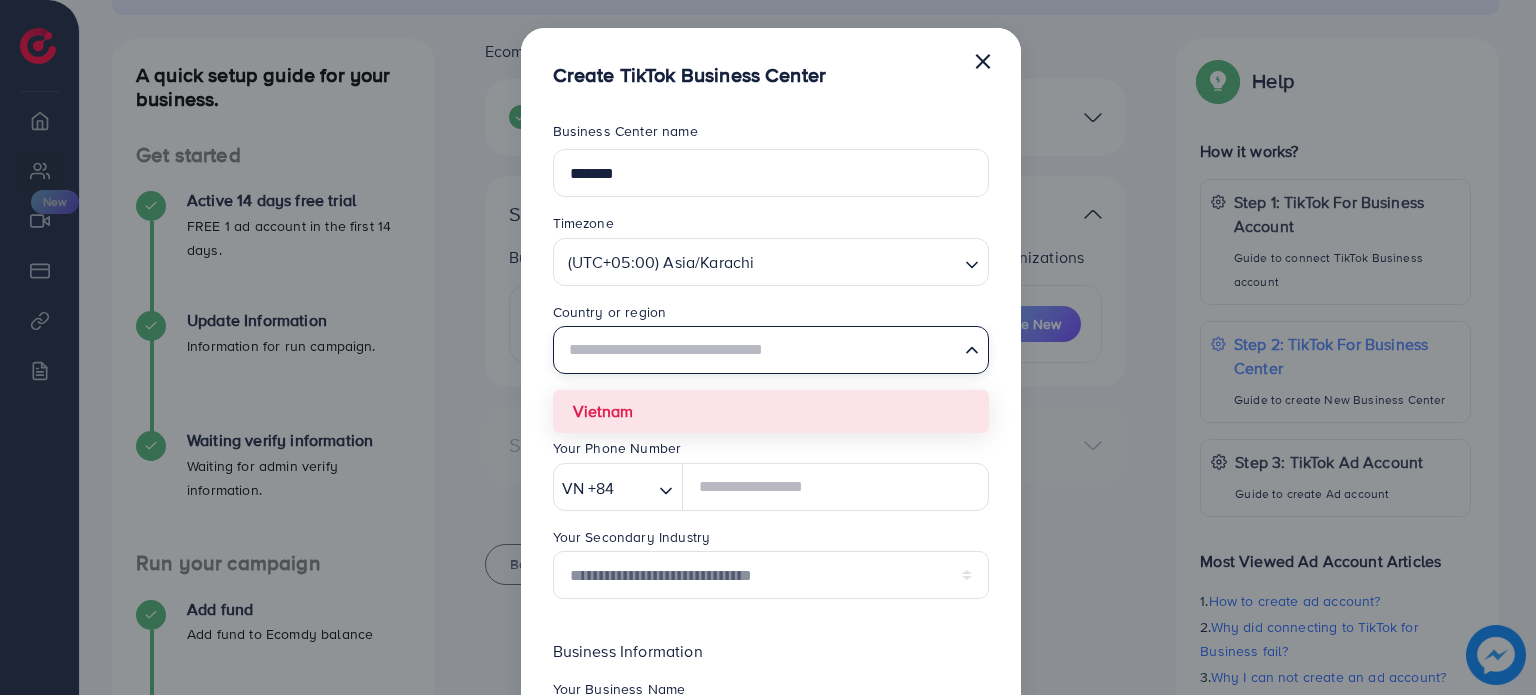 click on "**********" at bounding box center [771, 522] 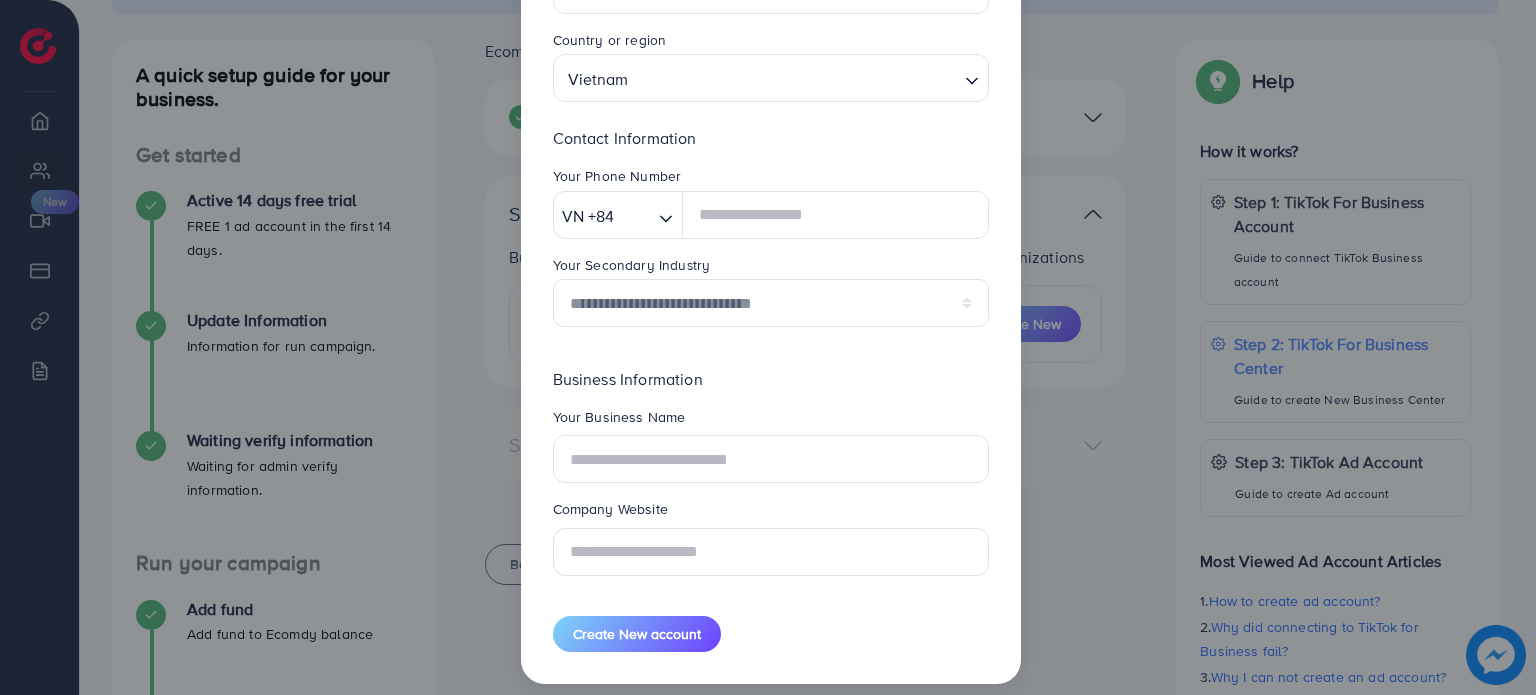 scroll, scrollTop: 288, scrollLeft: 0, axis: vertical 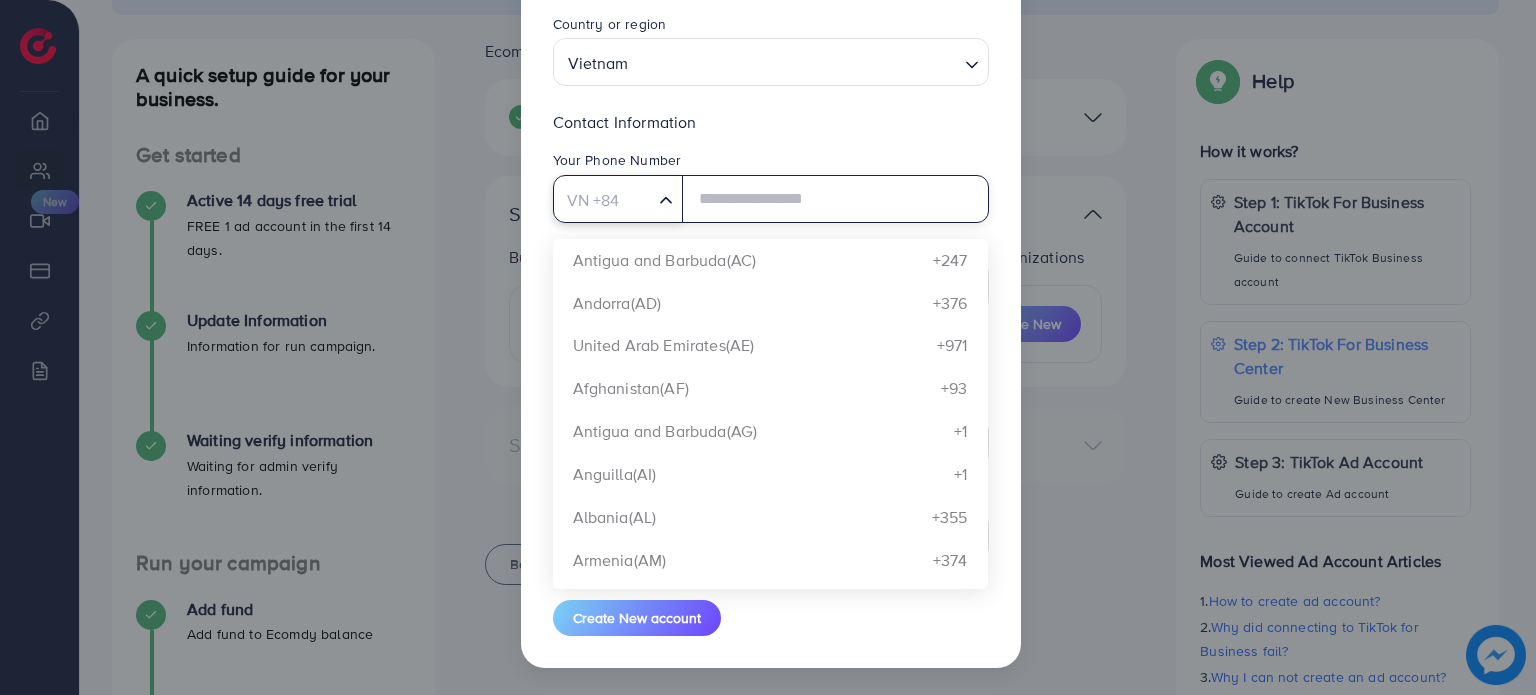 click 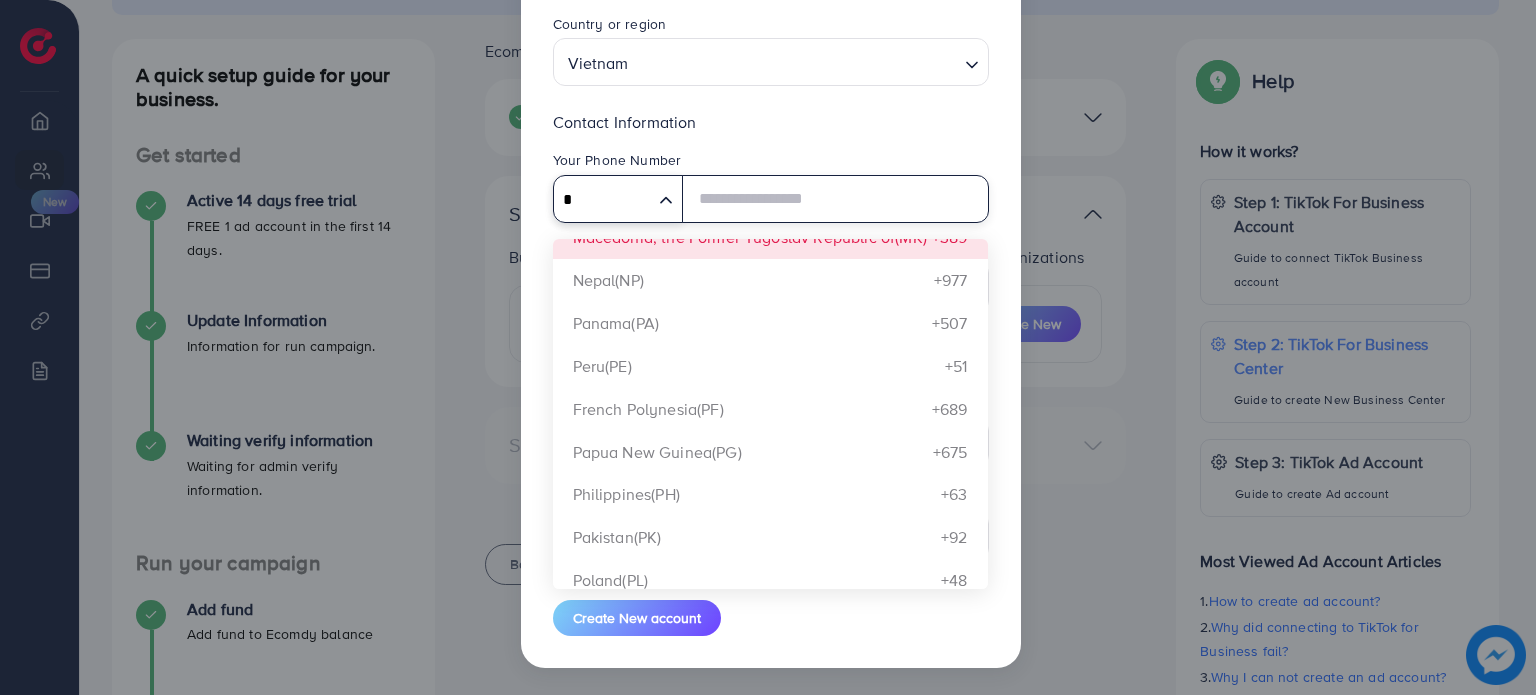 scroll, scrollTop: 700, scrollLeft: 0, axis: vertical 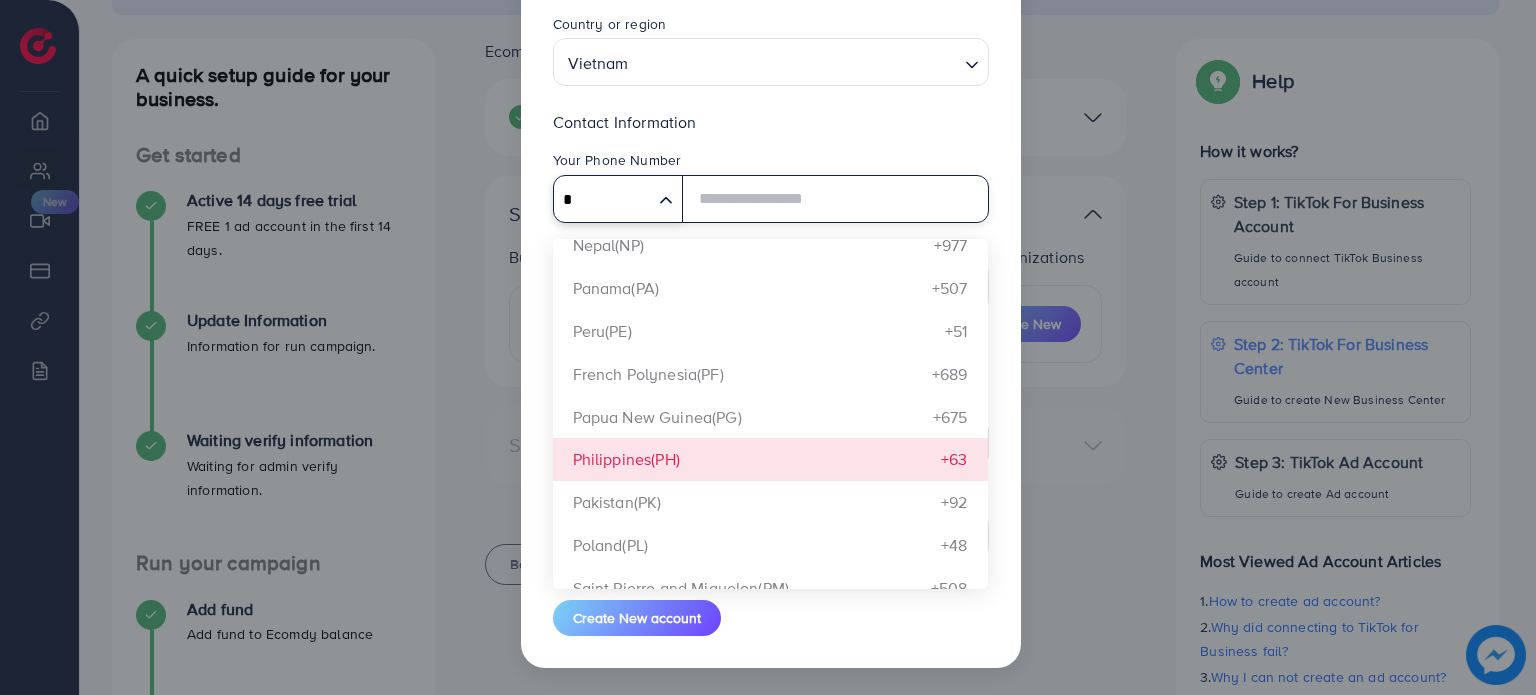 type on "*" 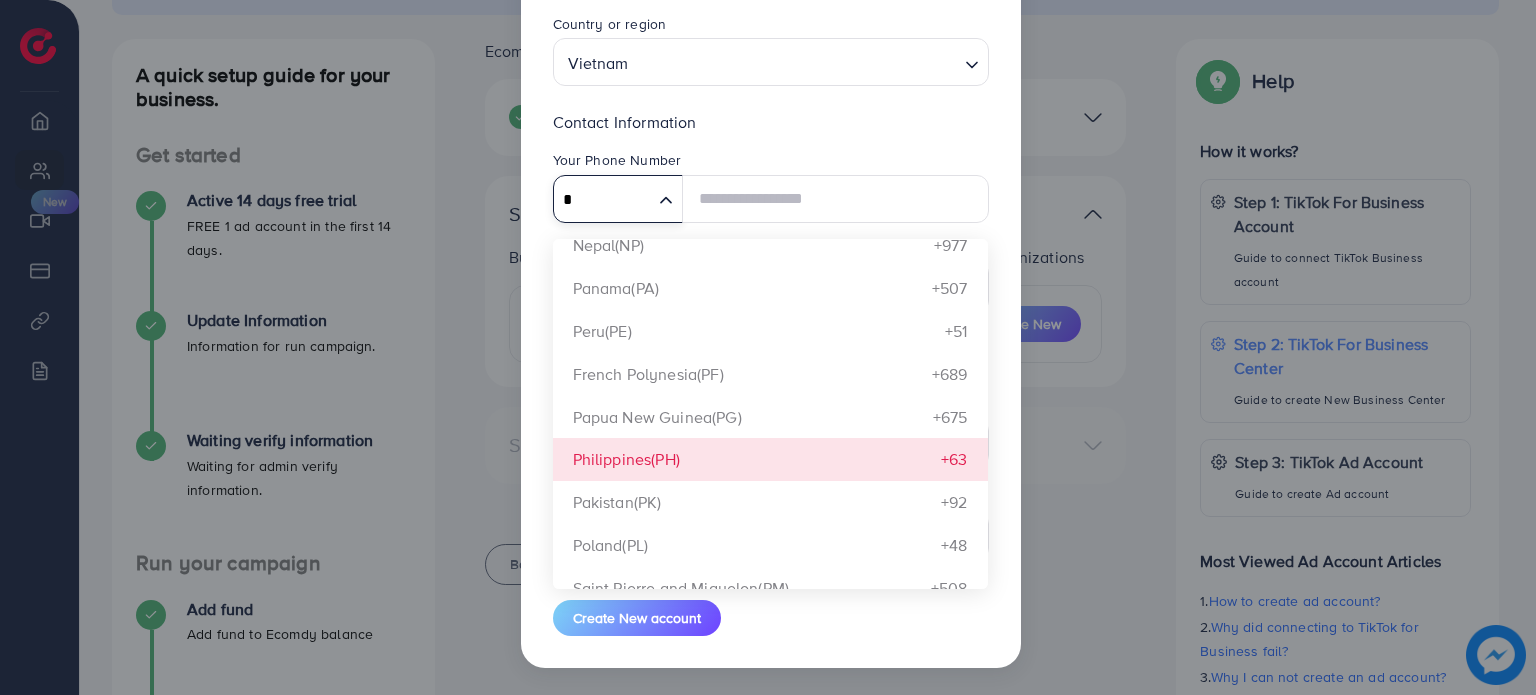 type 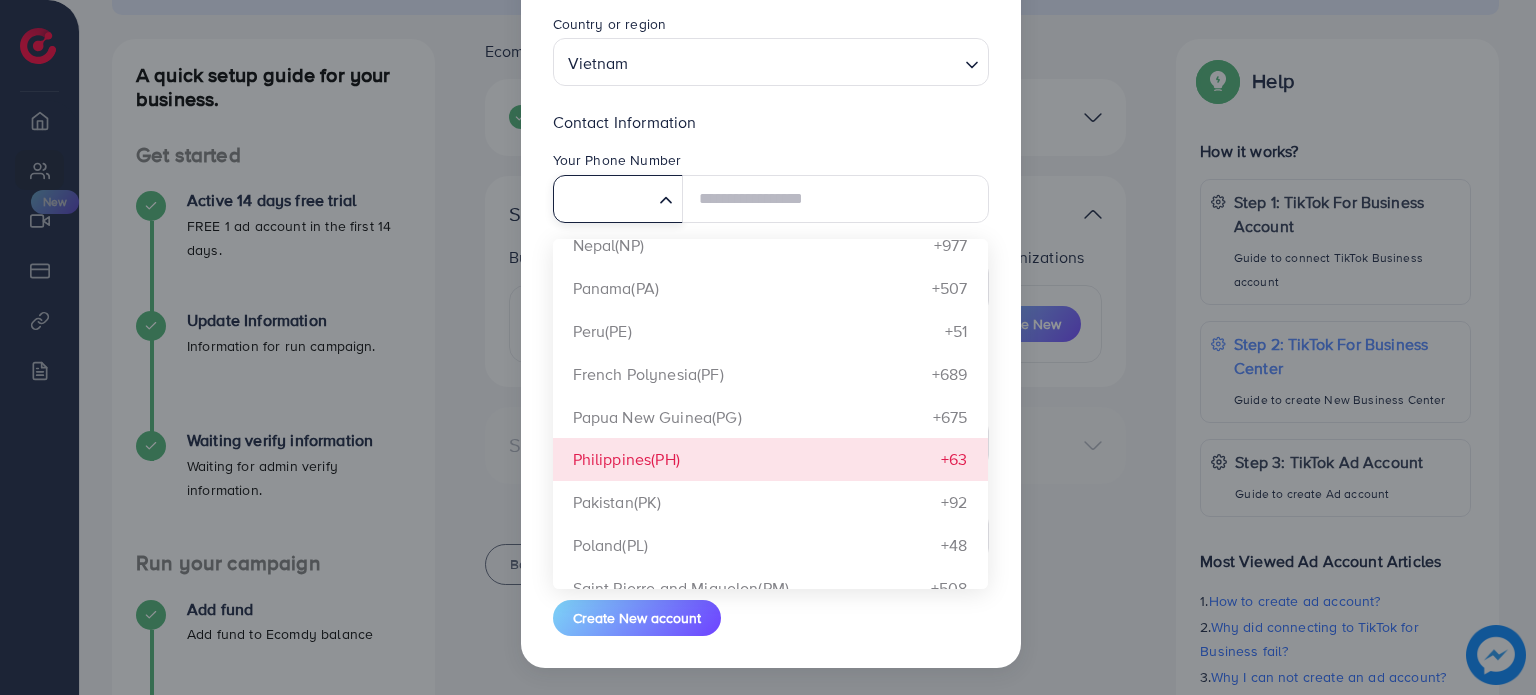 click on "Business Center name ******* Timezone
(UTC+05:00) Asia/Karachi
Loading...     Country or region
Vietnam
Loading...      Contact Information  Your Phone Number   VN +84           Loading...     Bolivia, Plurinational State of(BO) +591 Central African Republic(CF) +236 Cape Verde(CV) +238 Cyprus(CY) +357 Czech Republic(CZ) +420 Dominican Republic(DO) +1 Egypt(EG) +20 Spain(ES) +34 Ethiopia(ET) +251 Guadeloupe(GP) +590 Japan(JP) +81 Korea, Republic of(KR) +82 Lao People's Democratic Republic(LA) +856 Moldova, Republic of(MD) +373 Saint Martin (French part)(MF) +590 Macedonia, the Former Yugoslav Republic of(MK) +389 Nepal(NP) +977 Panama(PA) +507 Peru(PE) +51 French Polynesia(PF) +689 Papua New Guinea(PG) +675 Philippines(PH) +63 Pakistan(PK) +92 Poland(PL) +48 Saint Pierre and Miquelon(PM) +508 Puerto Rico(PR) +1 Palestine, State of(PS) +970 Portugal(PT) +351 Palau(PW) +680 Paraguay(PY) +595 Singapore(SG) +65 Sao Tome and Principe(ST) +239 +1" at bounding box center [771, 234] 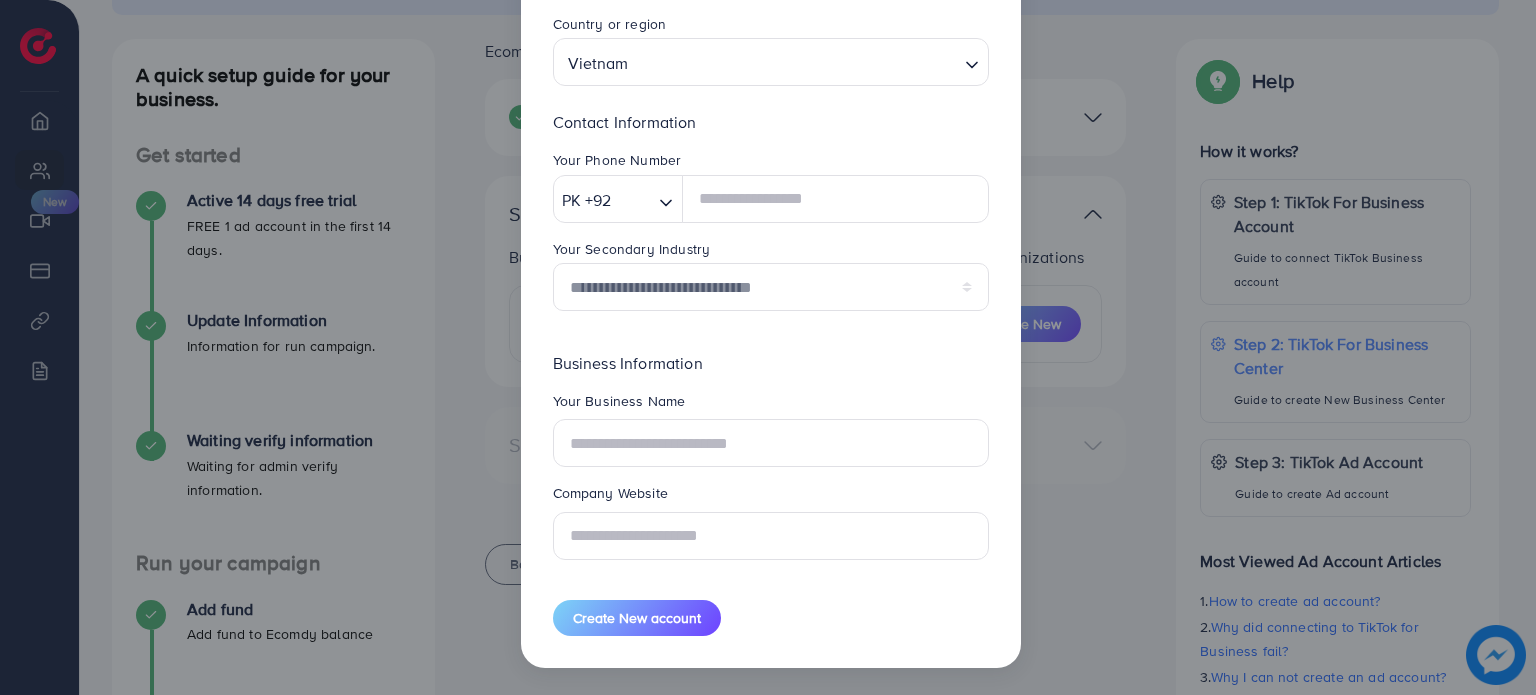scroll, scrollTop: 0, scrollLeft: 0, axis: both 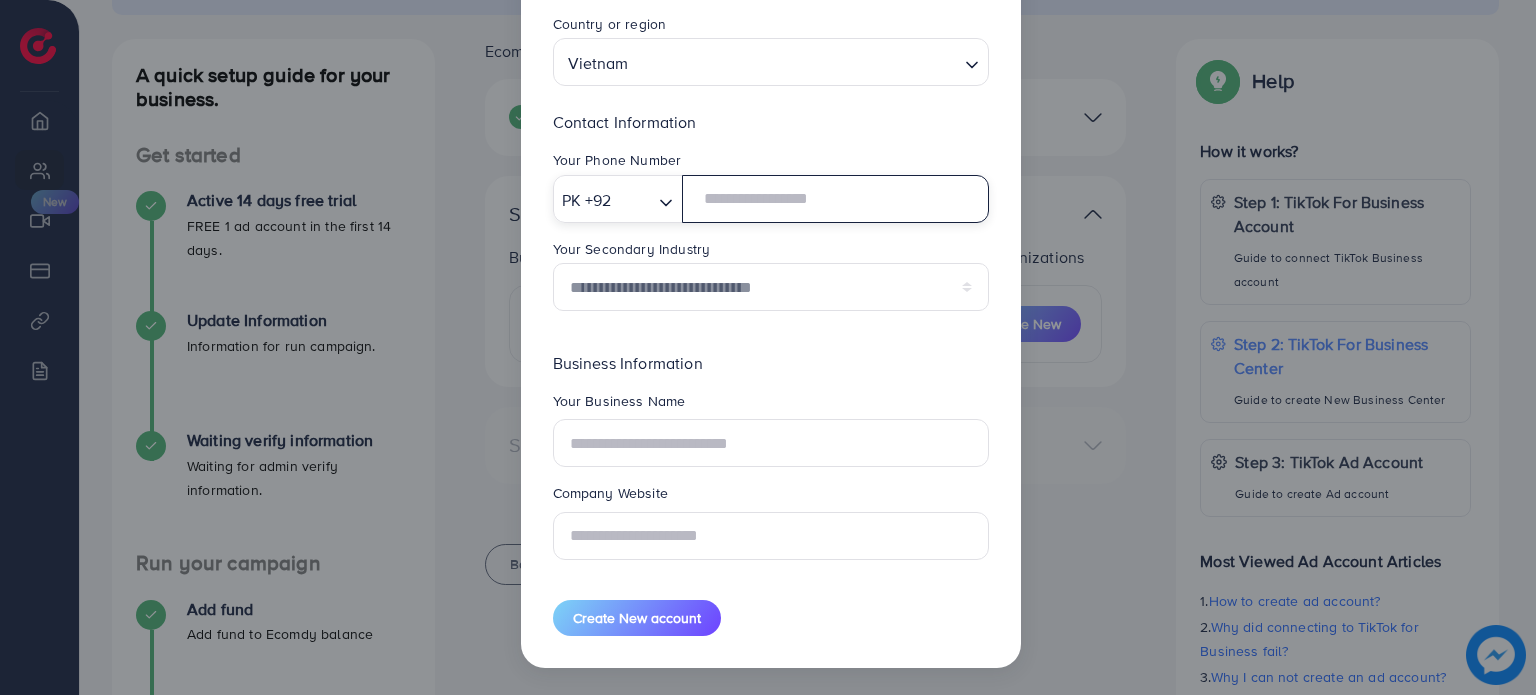 click at bounding box center (835, 199) 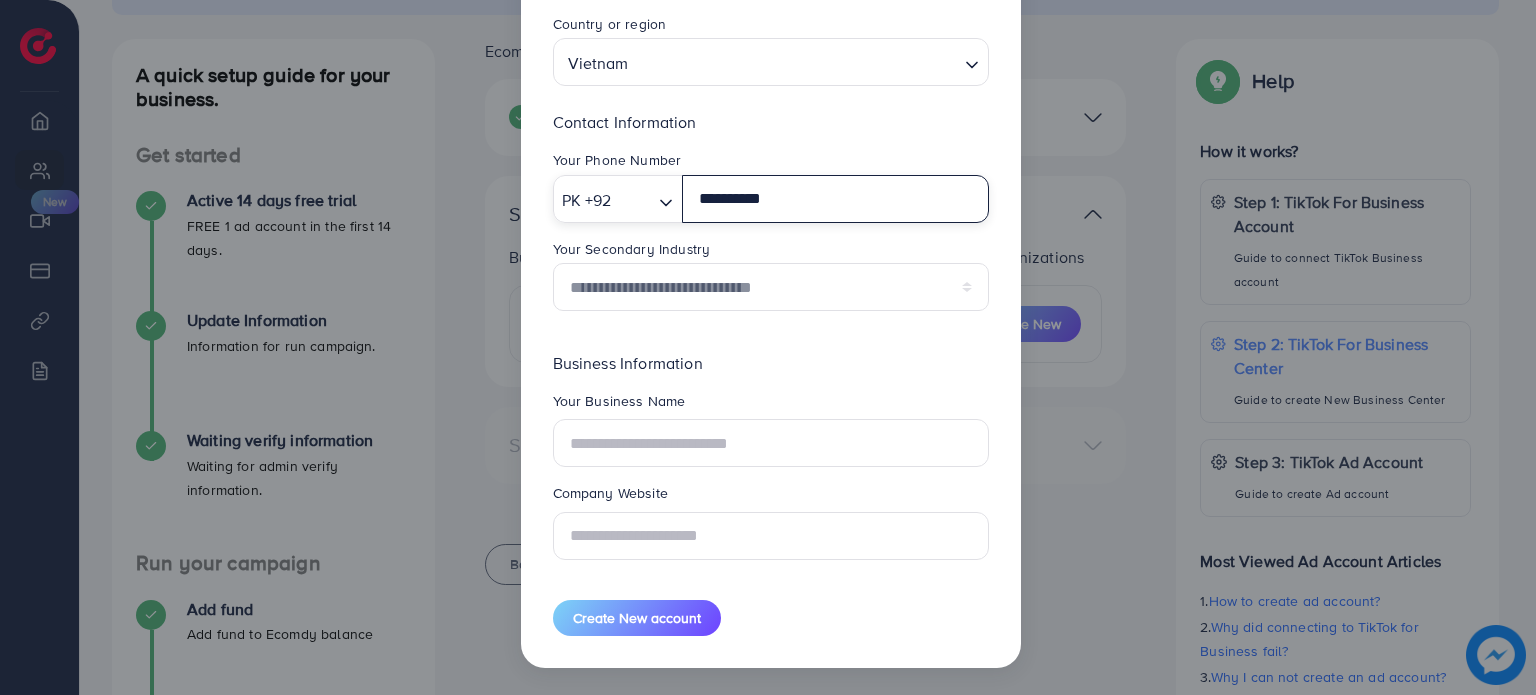 type on "**********" 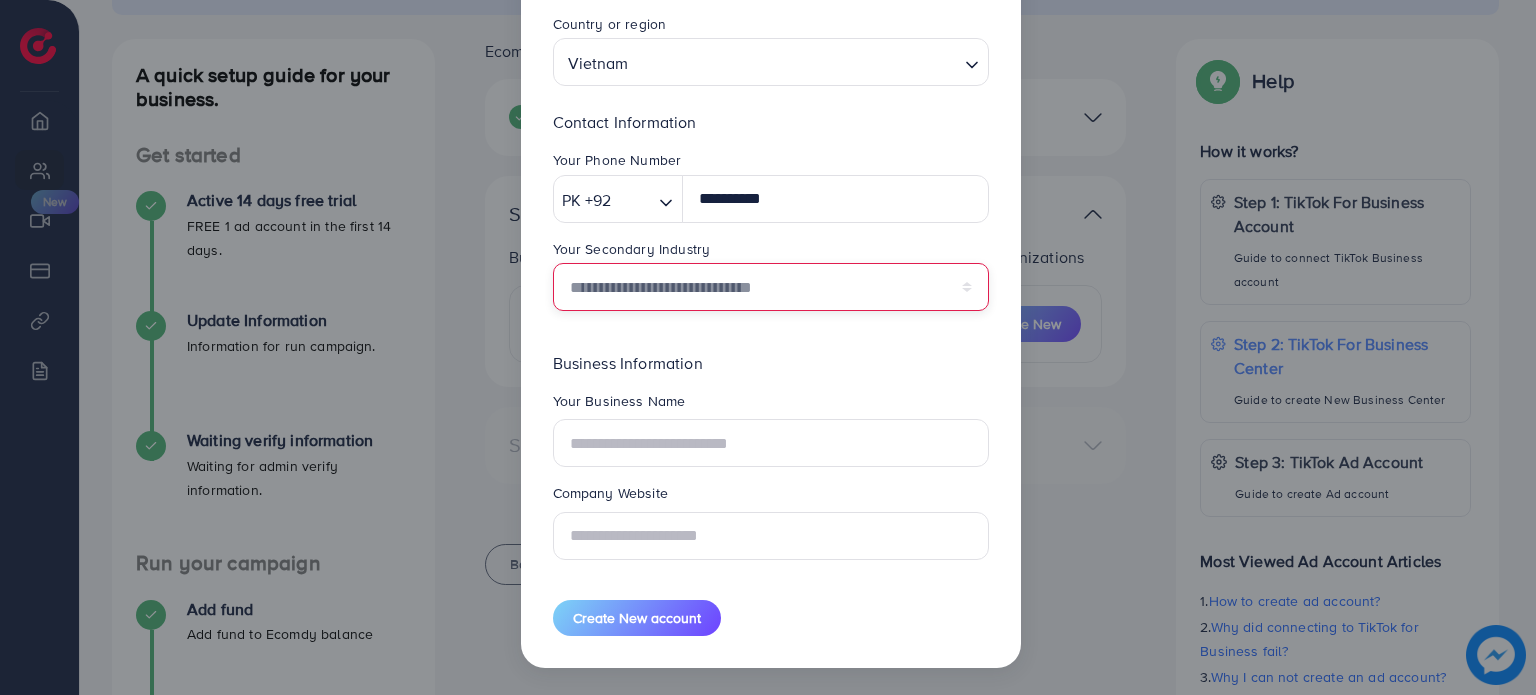 click on "**********" at bounding box center (771, 287) 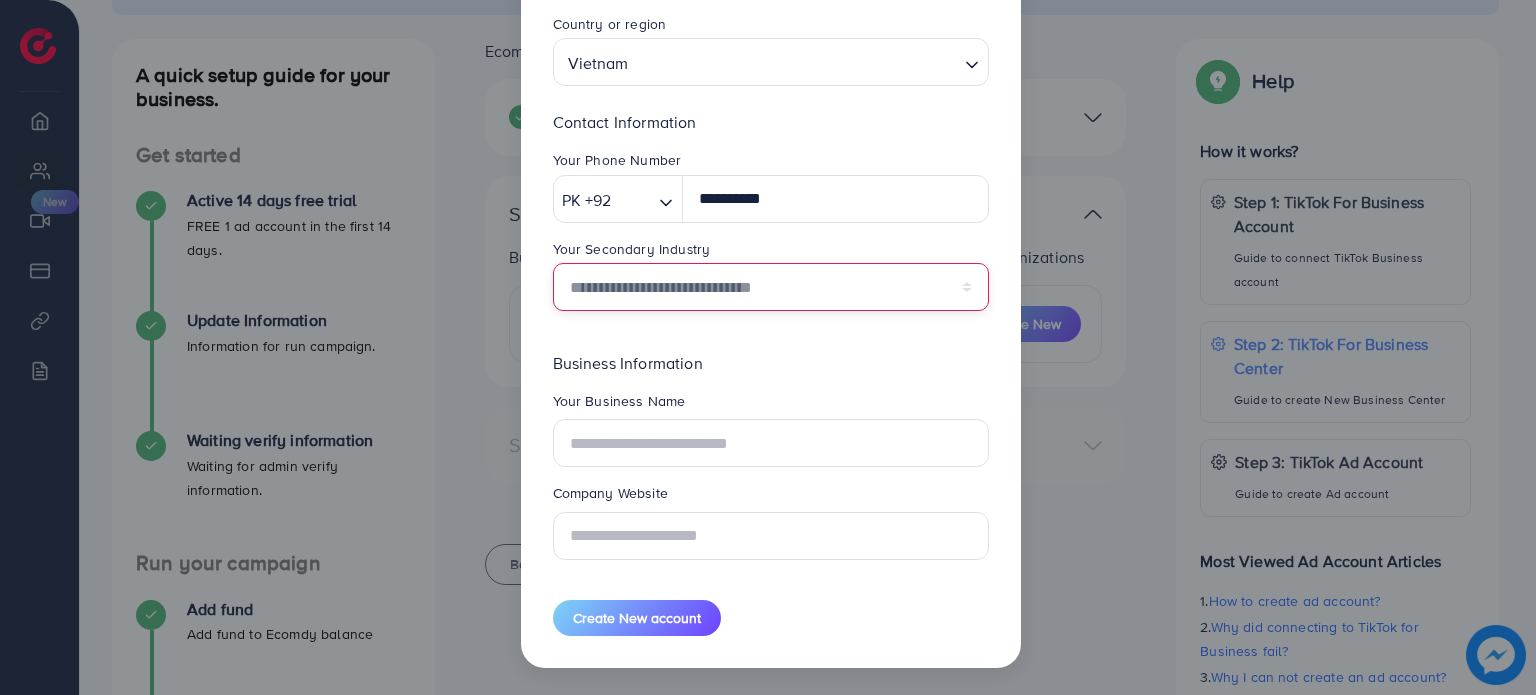 select on "******" 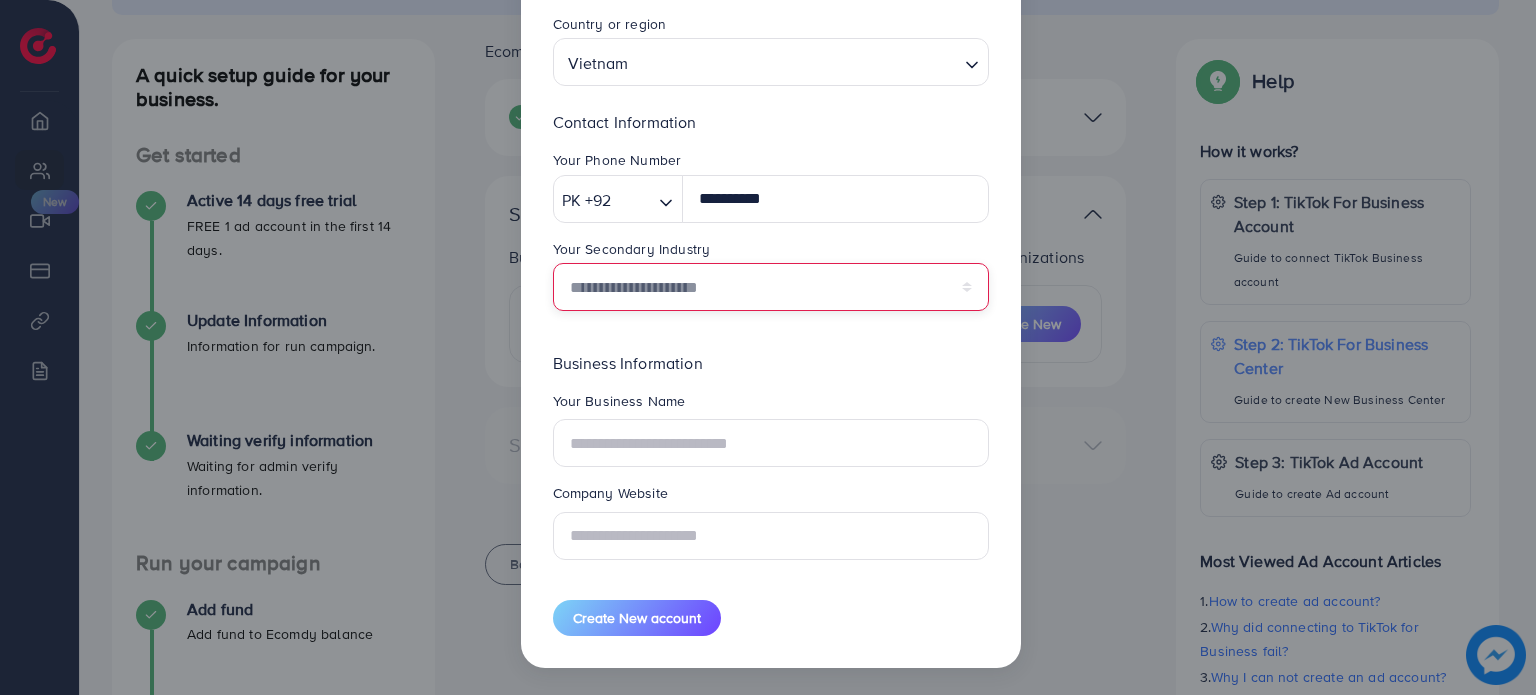 click on "**********" at bounding box center [771, 287] 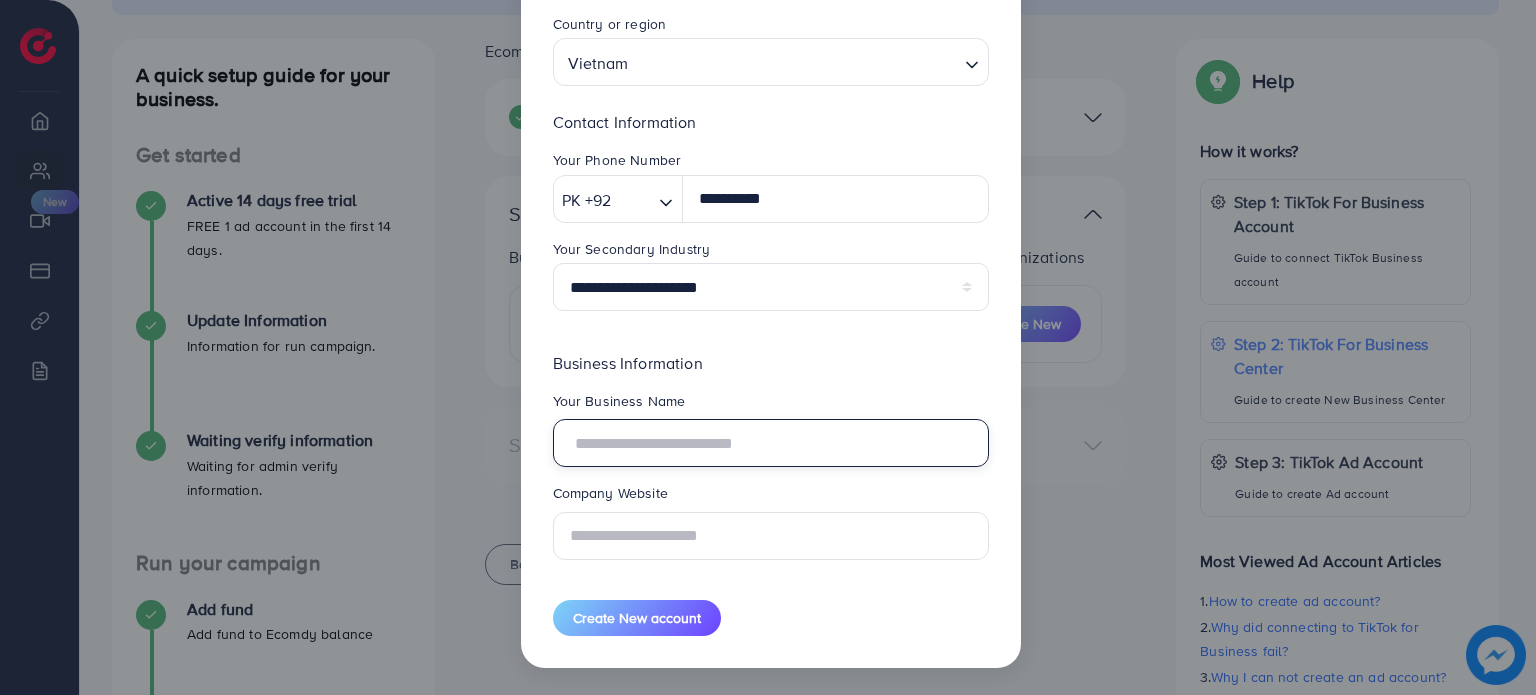 click at bounding box center (771, 443) 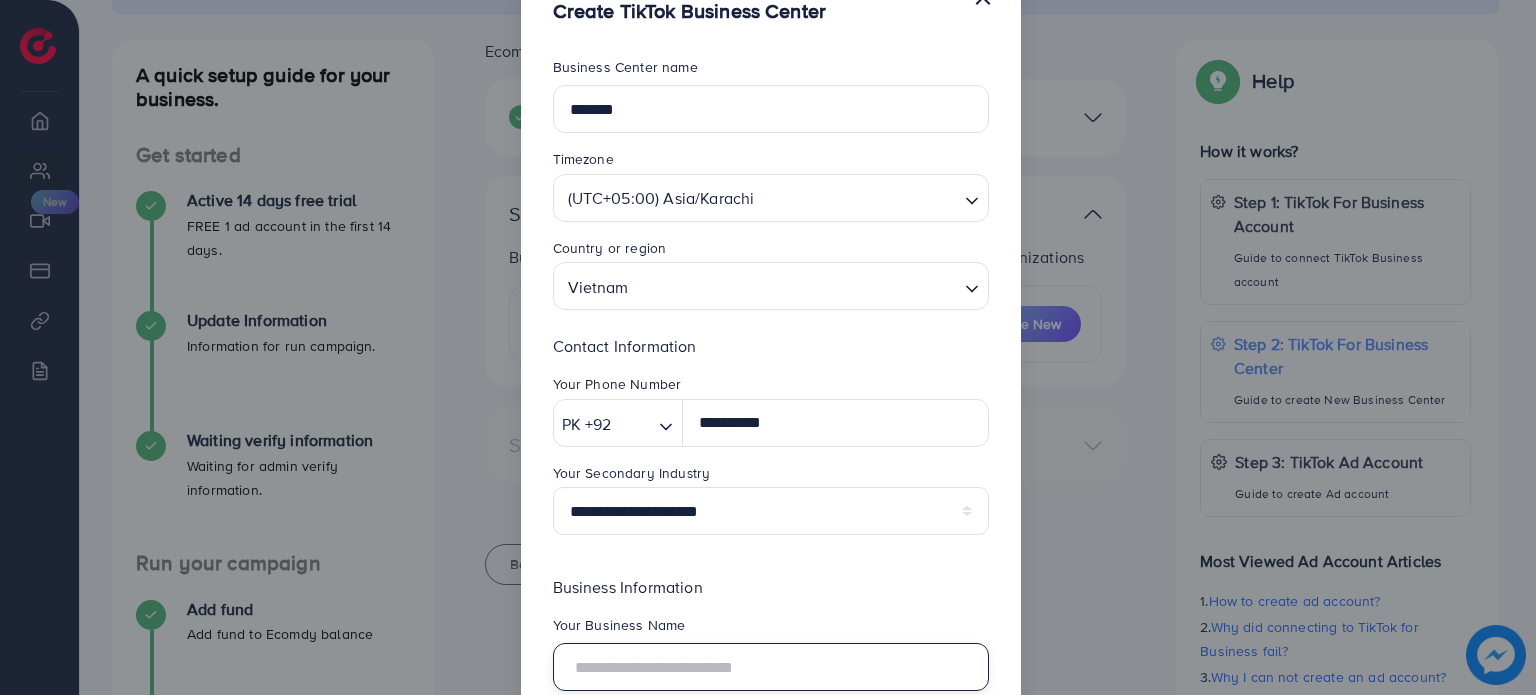 scroll, scrollTop: 0, scrollLeft: 0, axis: both 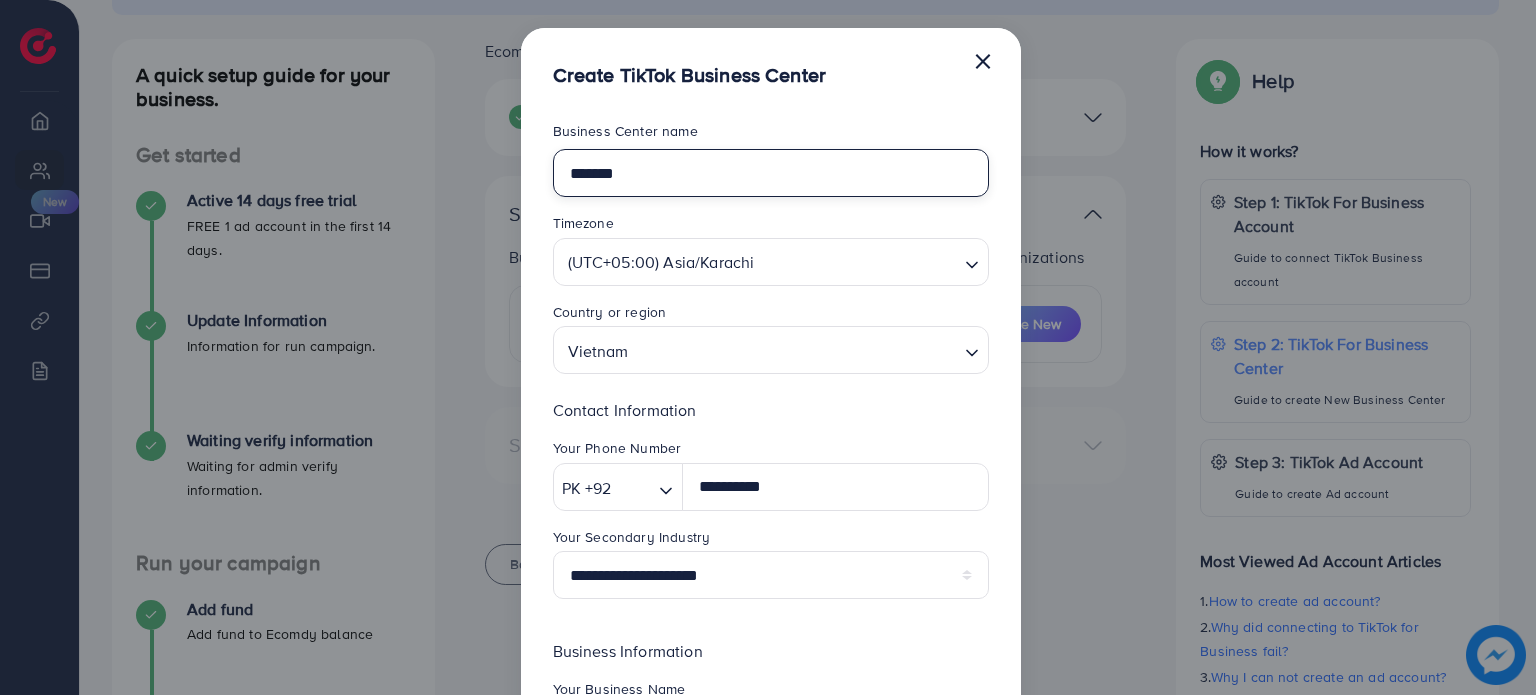 click on "*******" at bounding box center [771, 173] 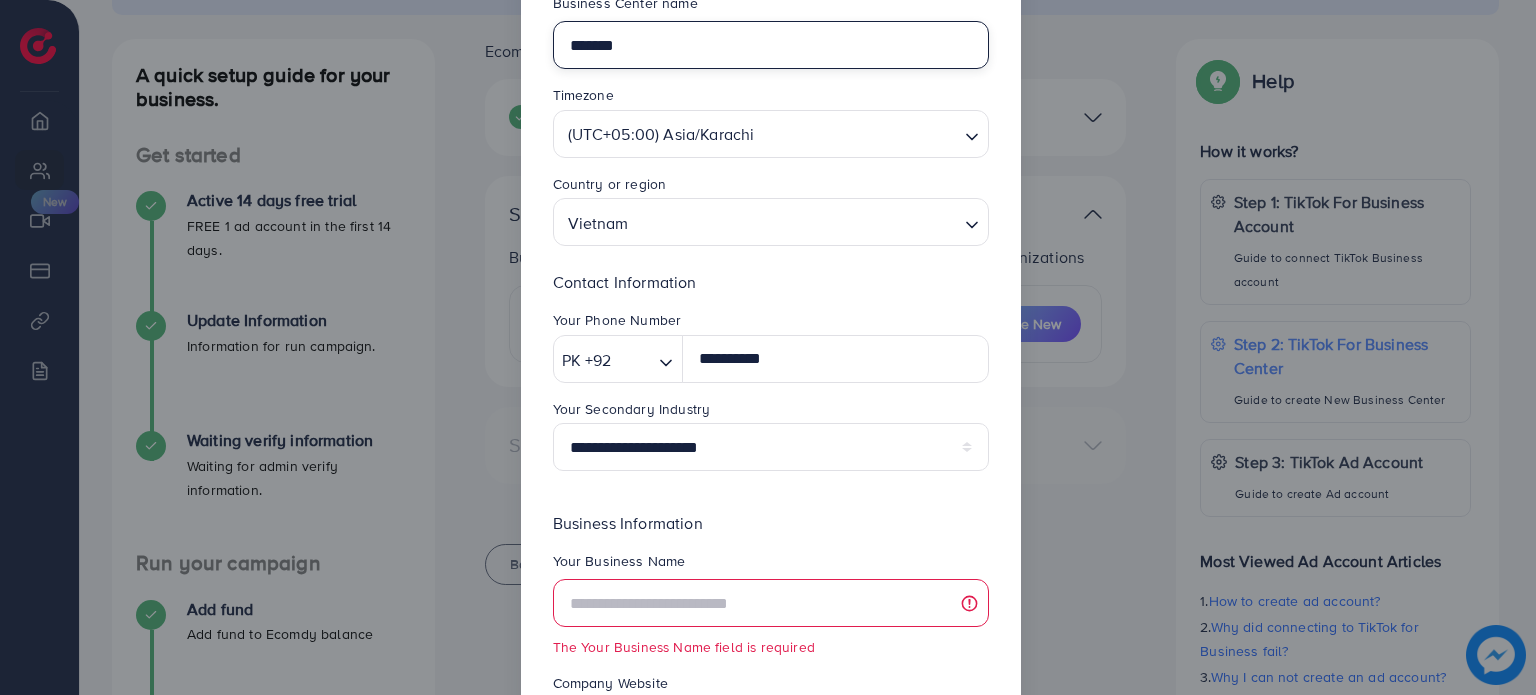 scroll, scrollTop: 318, scrollLeft: 0, axis: vertical 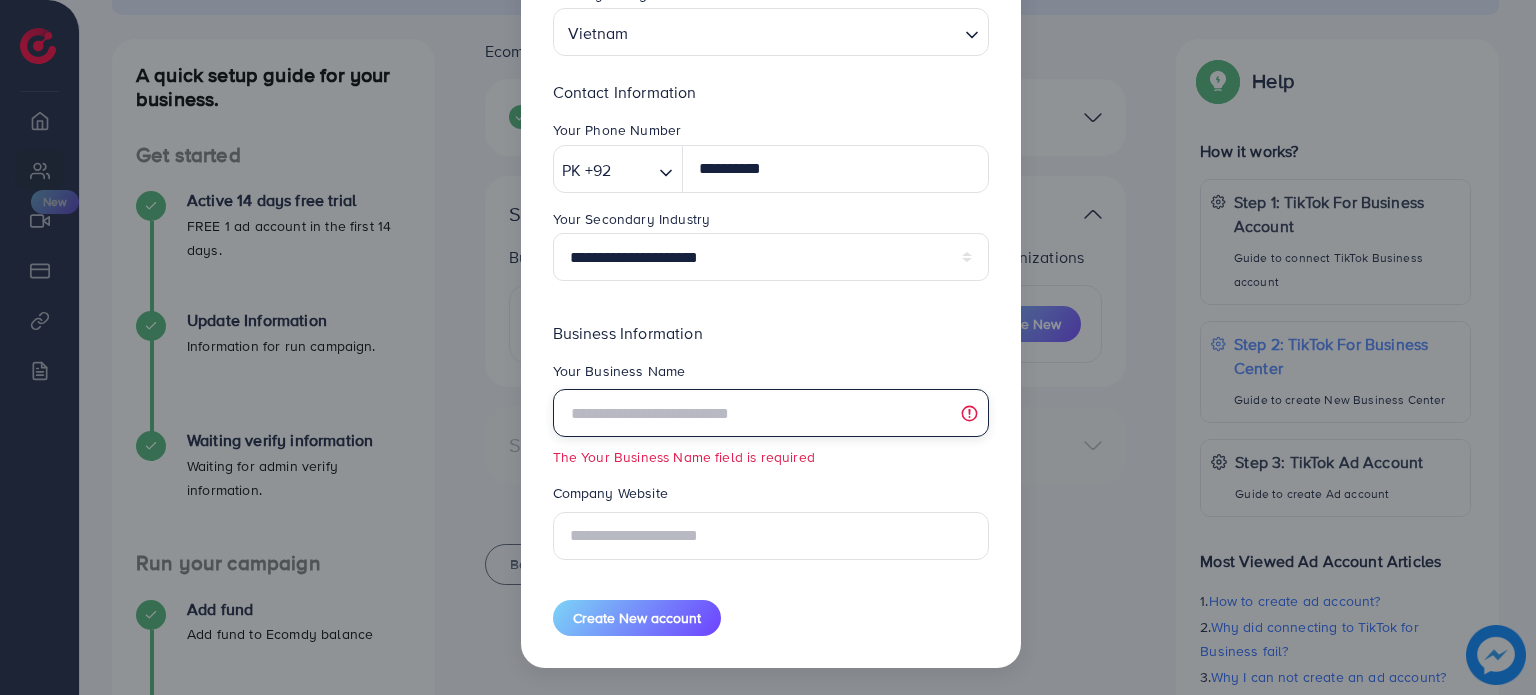 click at bounding box center [771, 413] 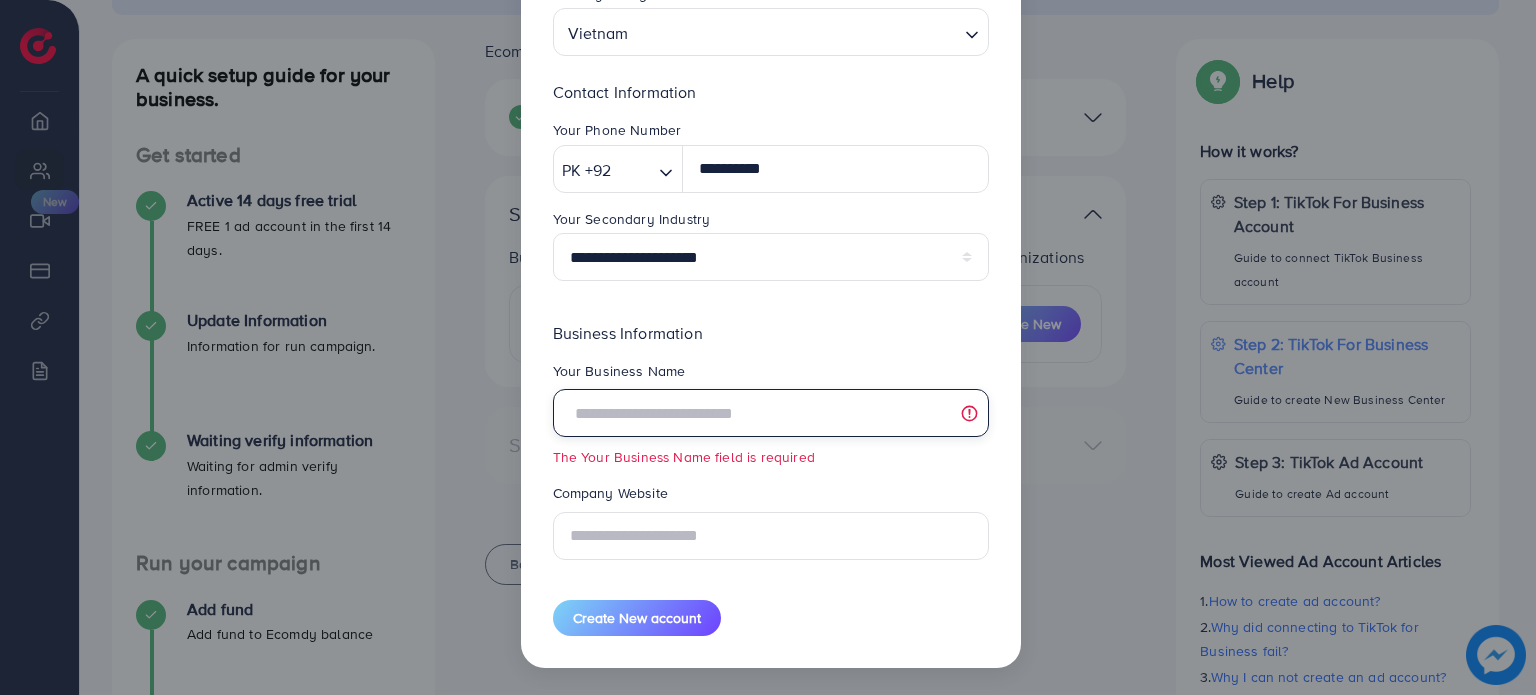 paste on "*******" 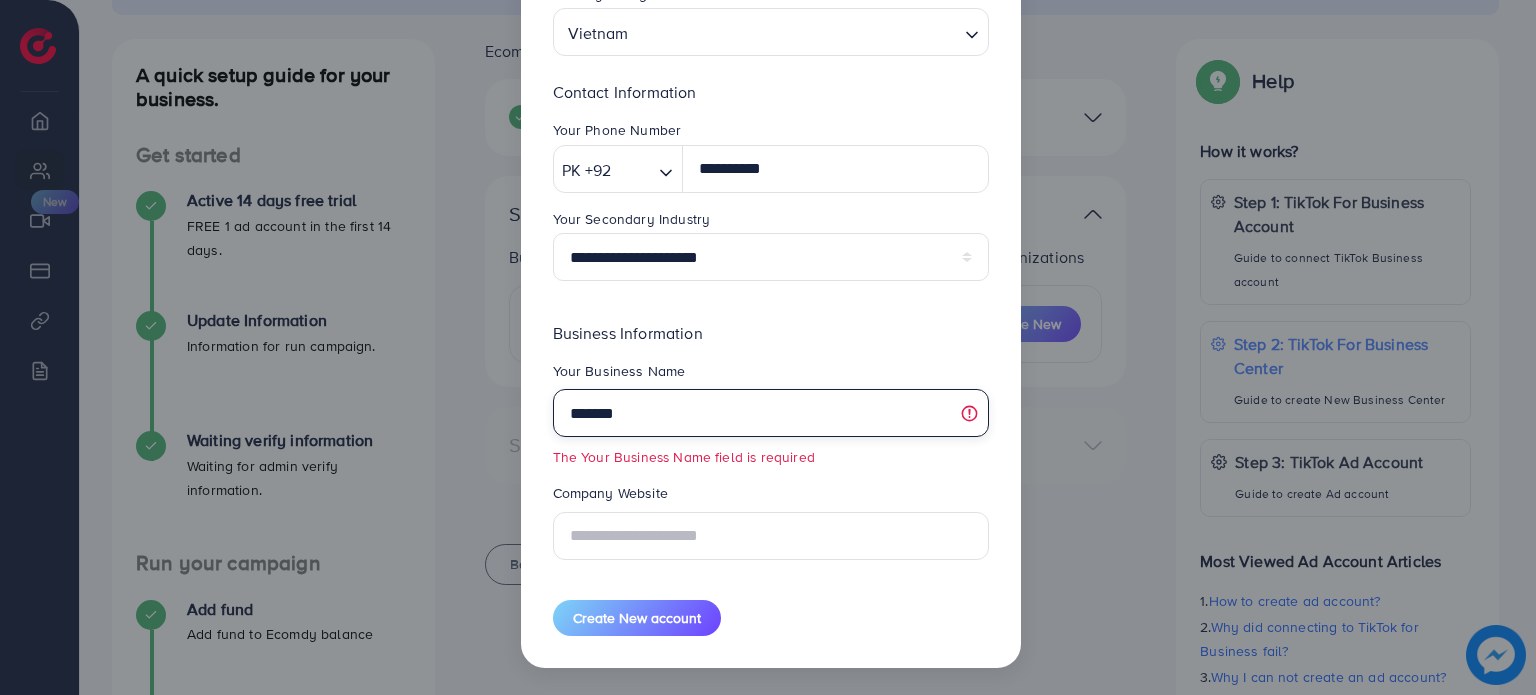scroll, scrollTop: 288, scrollLeft: 0, axis: vertical 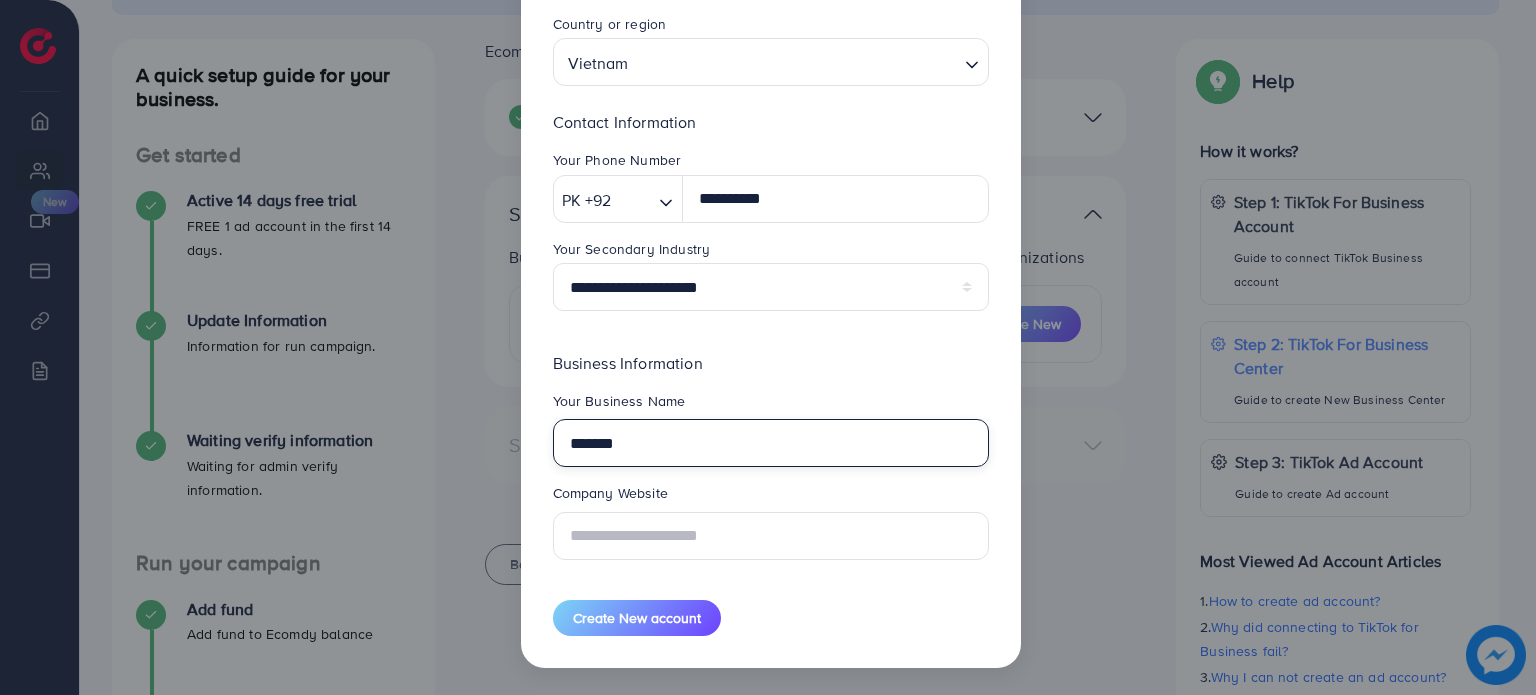 type on "*******" 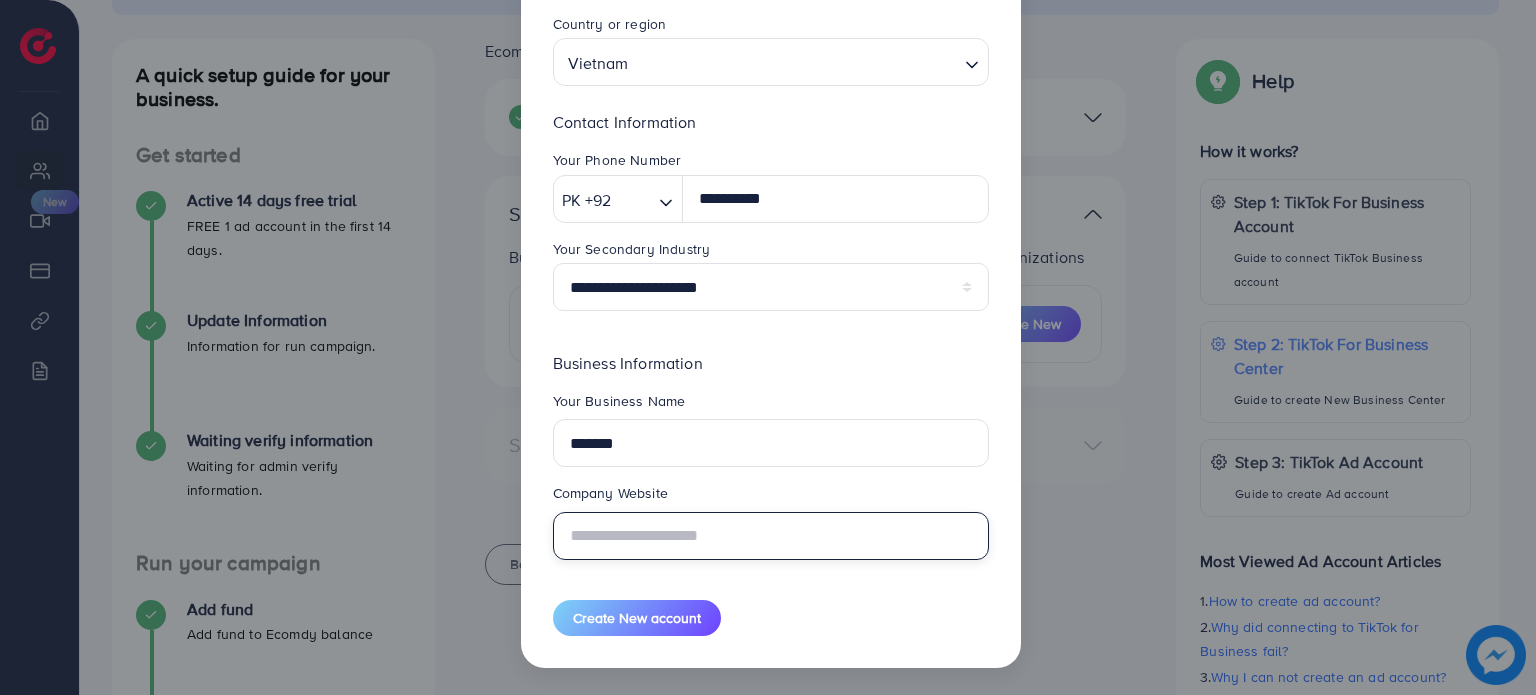 click at bounding box center [771, 536] 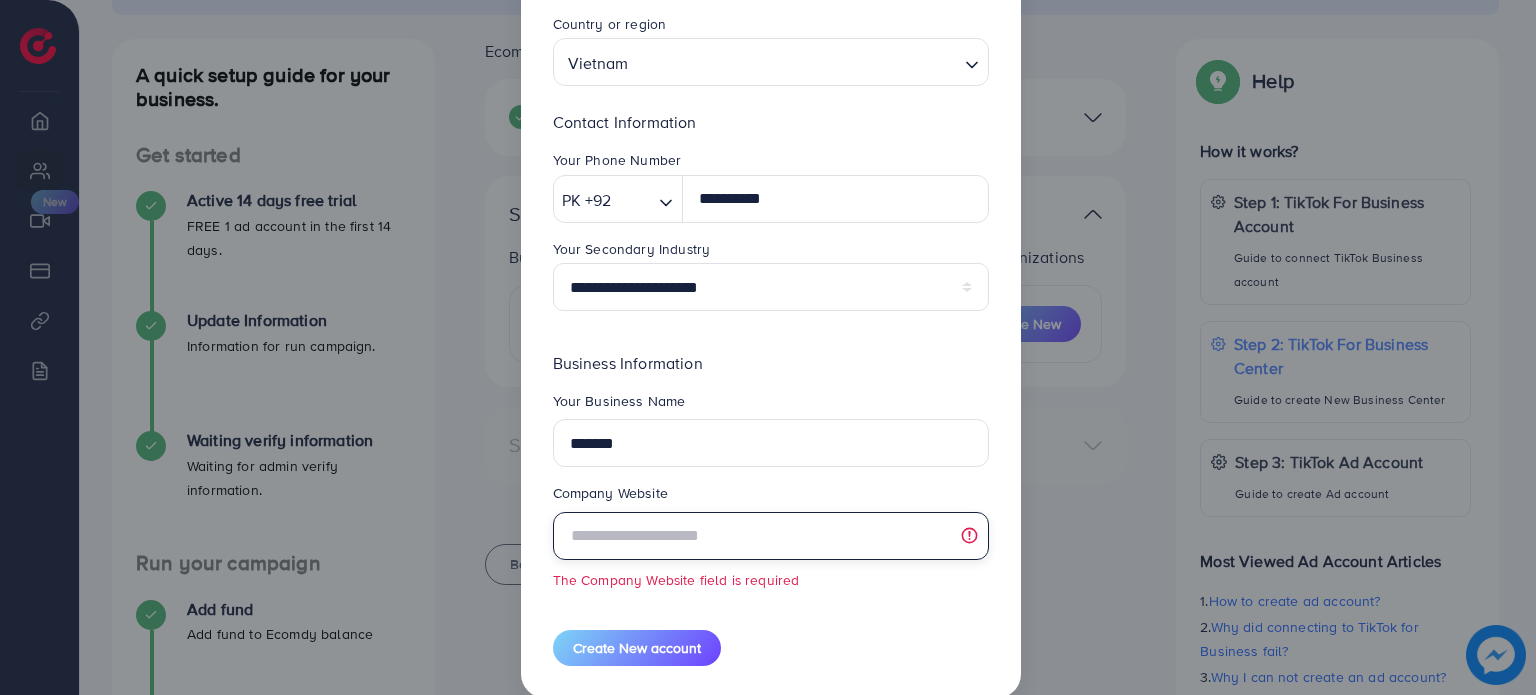 paste on "**********" 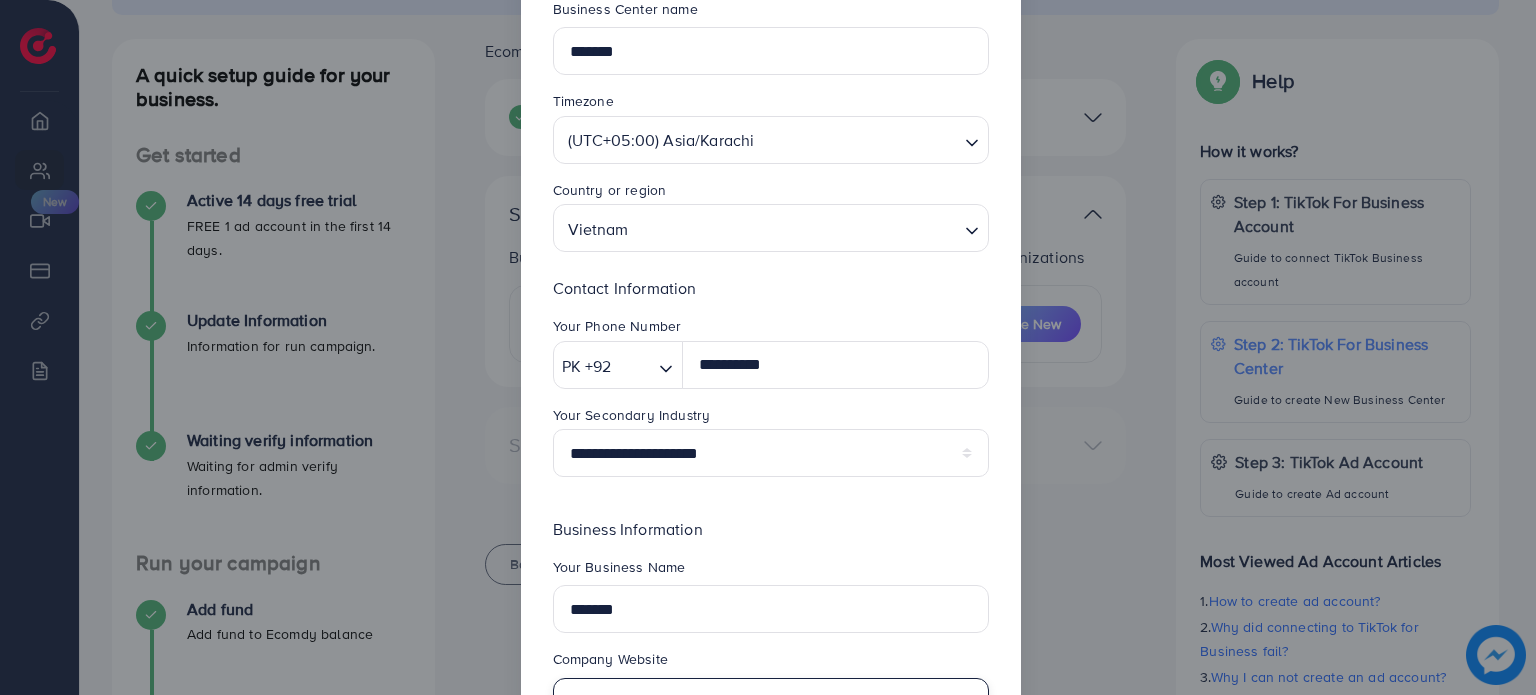 scroll, scrollTop: 288, scrollLeft: 0, axis: vertical 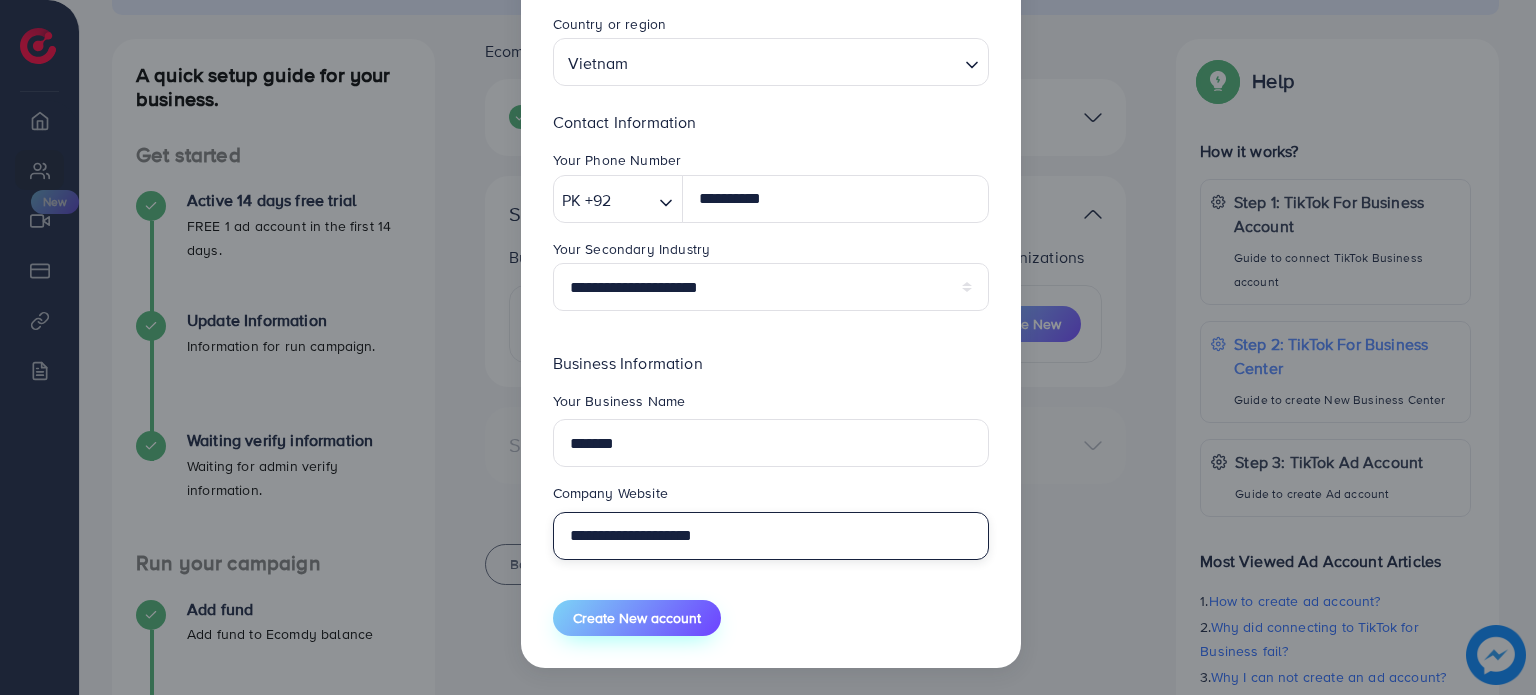 type on "**********" 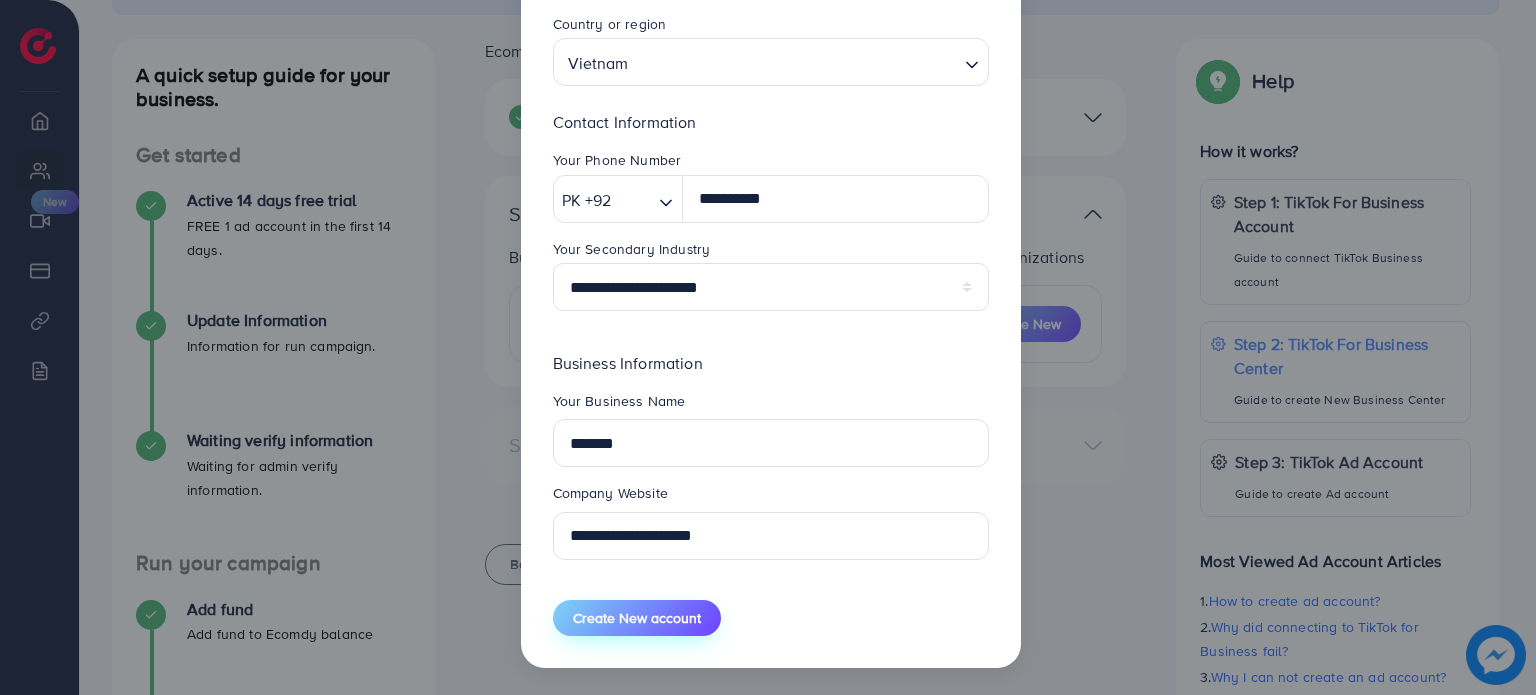 click on "Create New account" at bounding box center (637, 618) 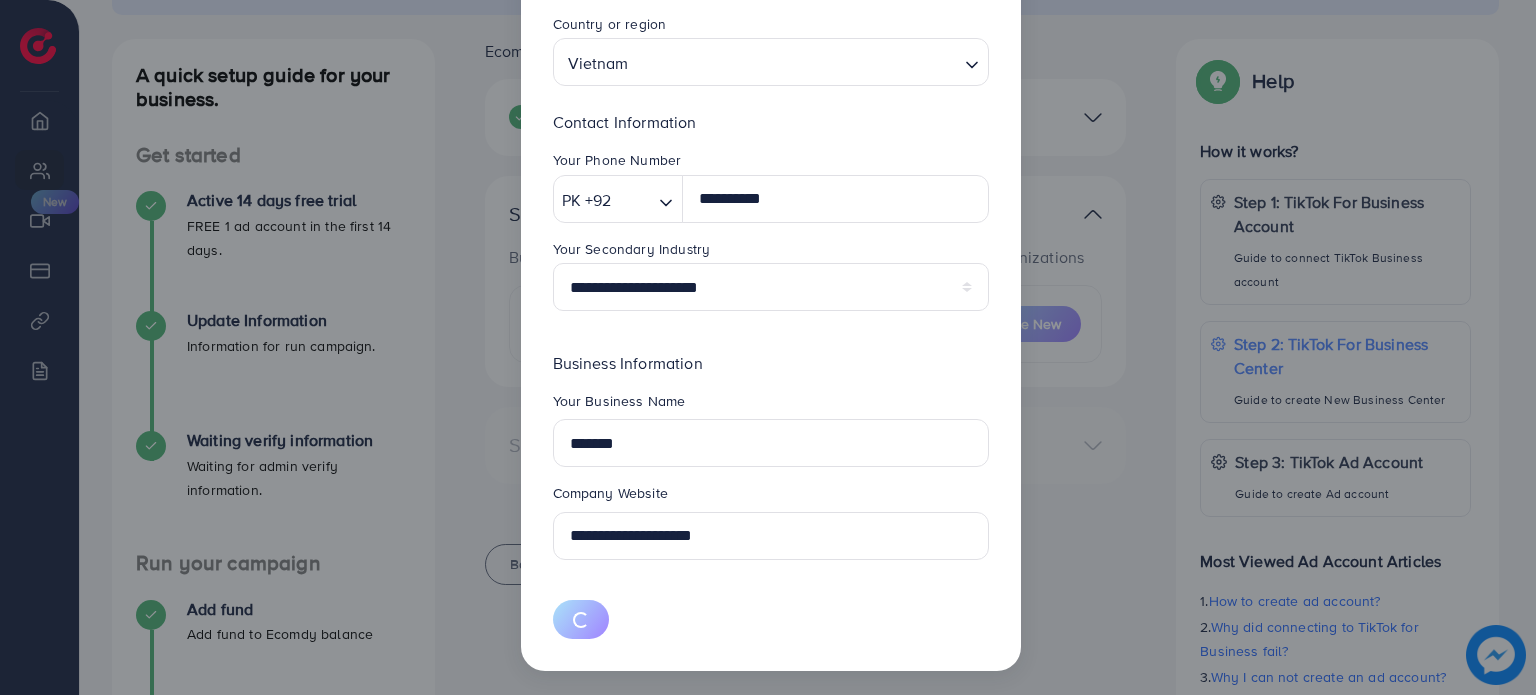 type 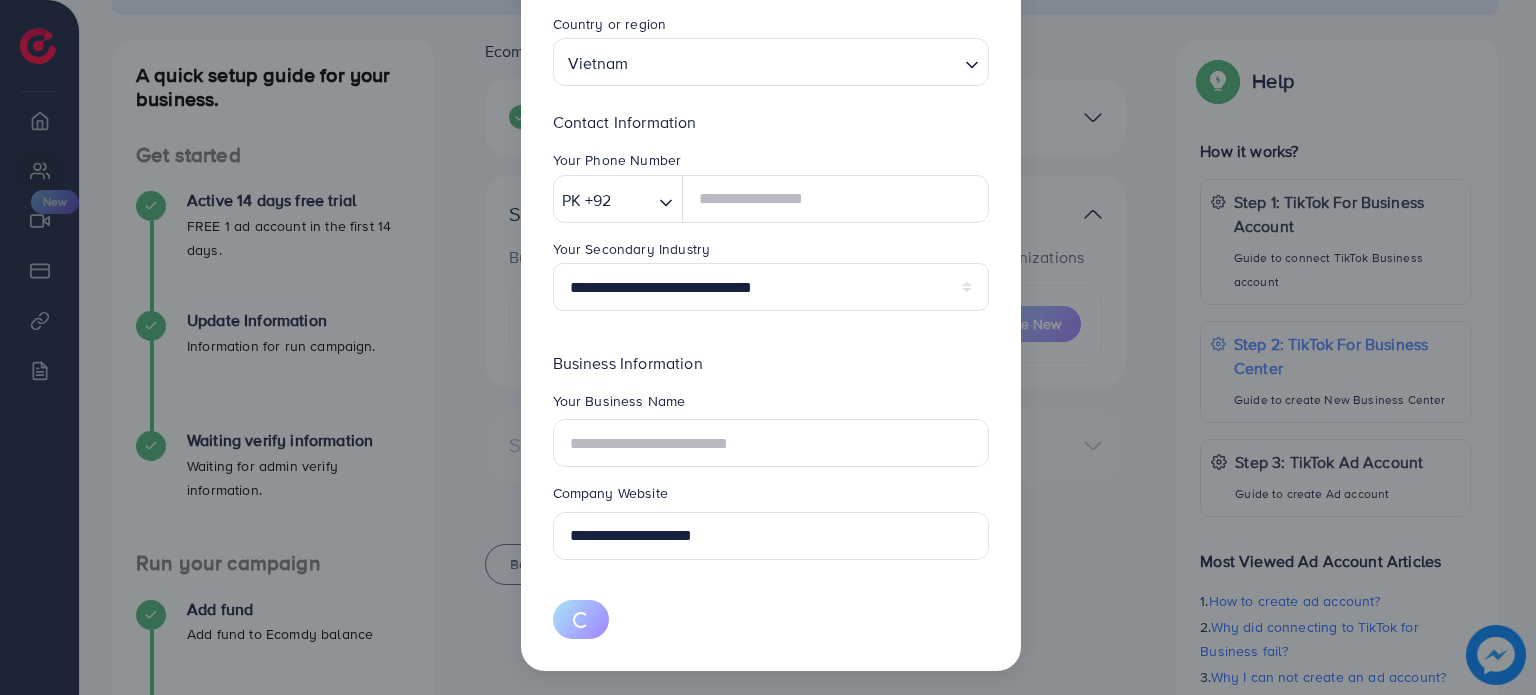 type 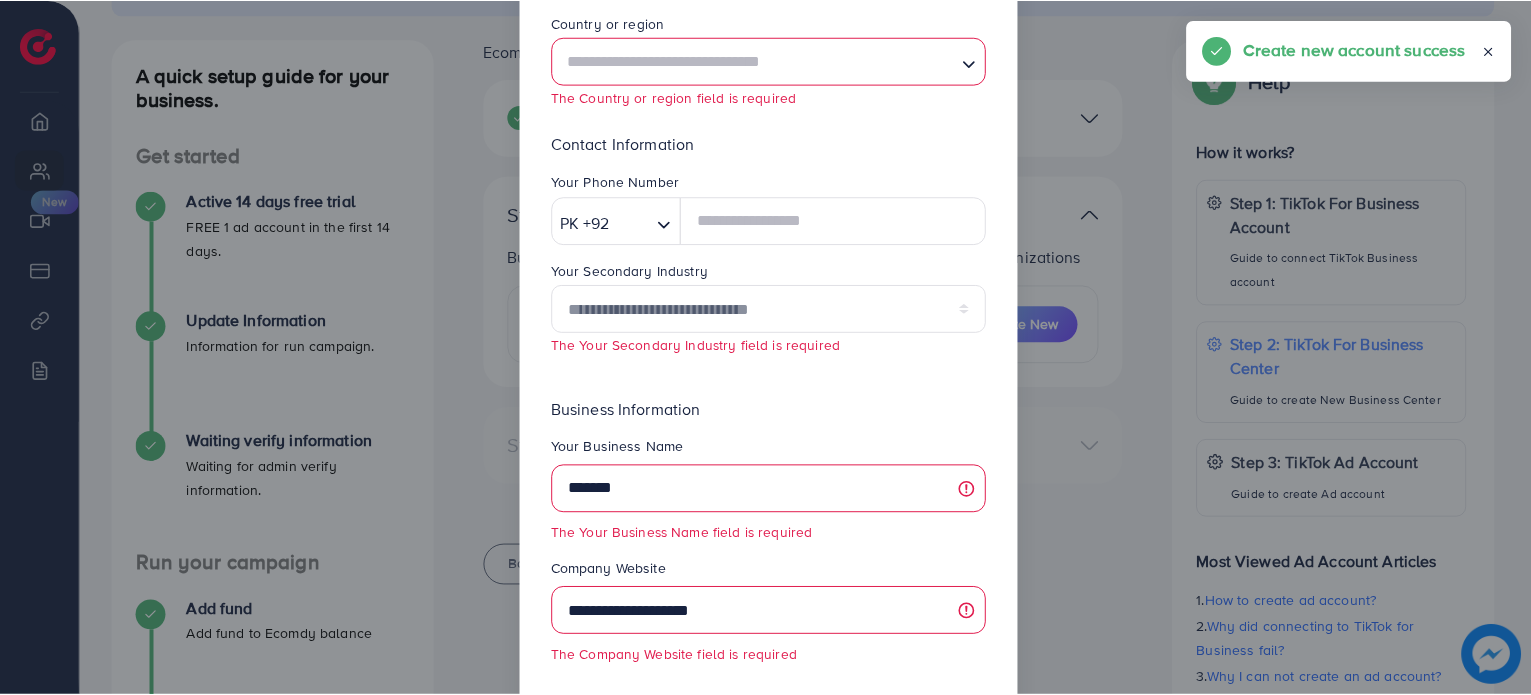 scroll, scrollTop: 142, scrollLeft: 0, axis: vertical 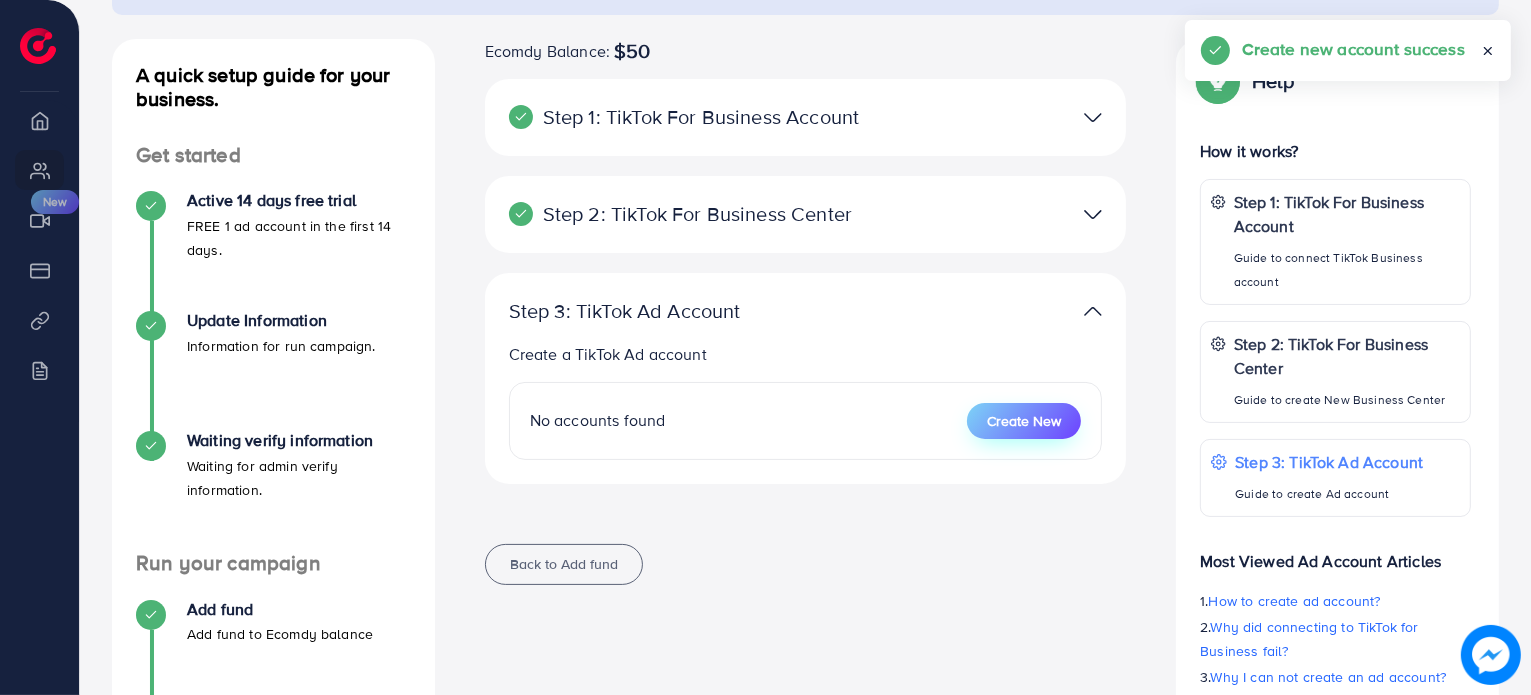 click on "Create New" at bounding box center [1024, 421] 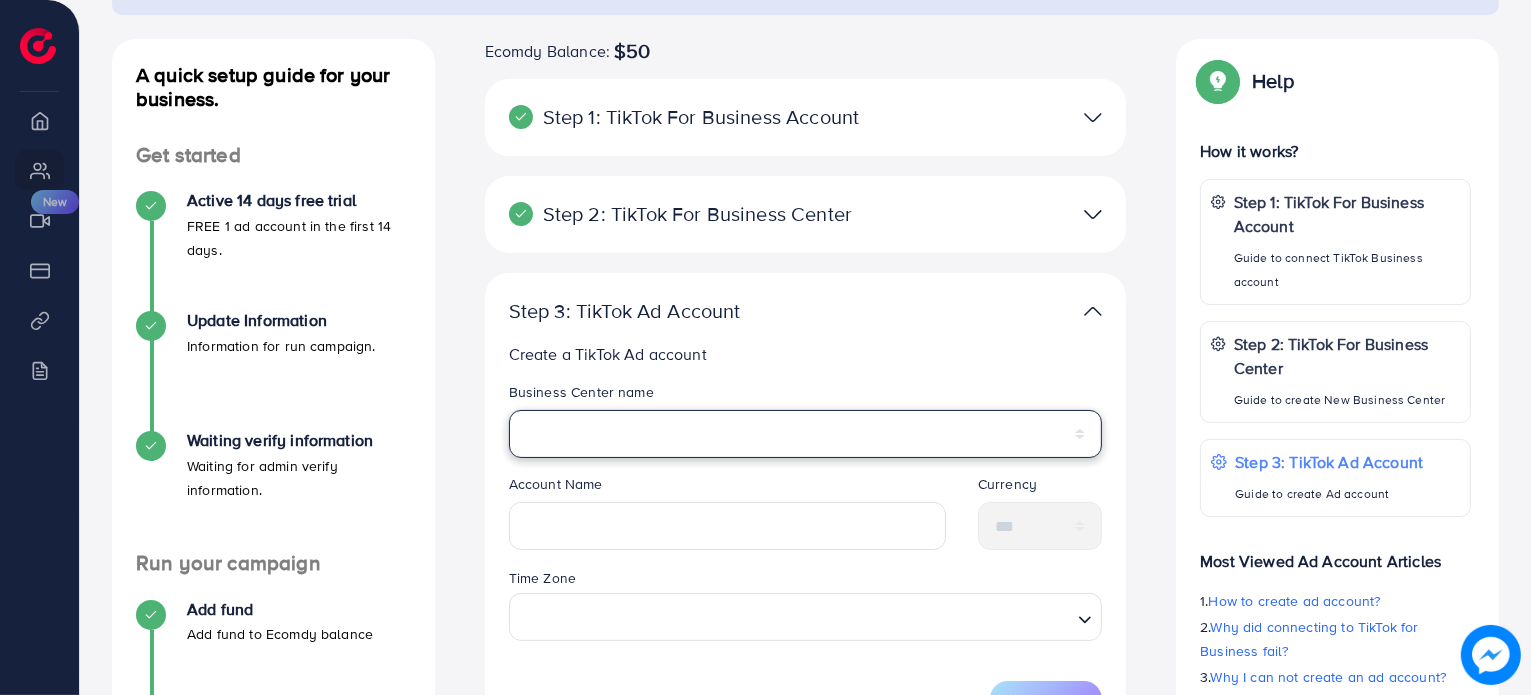 click on "*******" at bounding box center (806, 434) 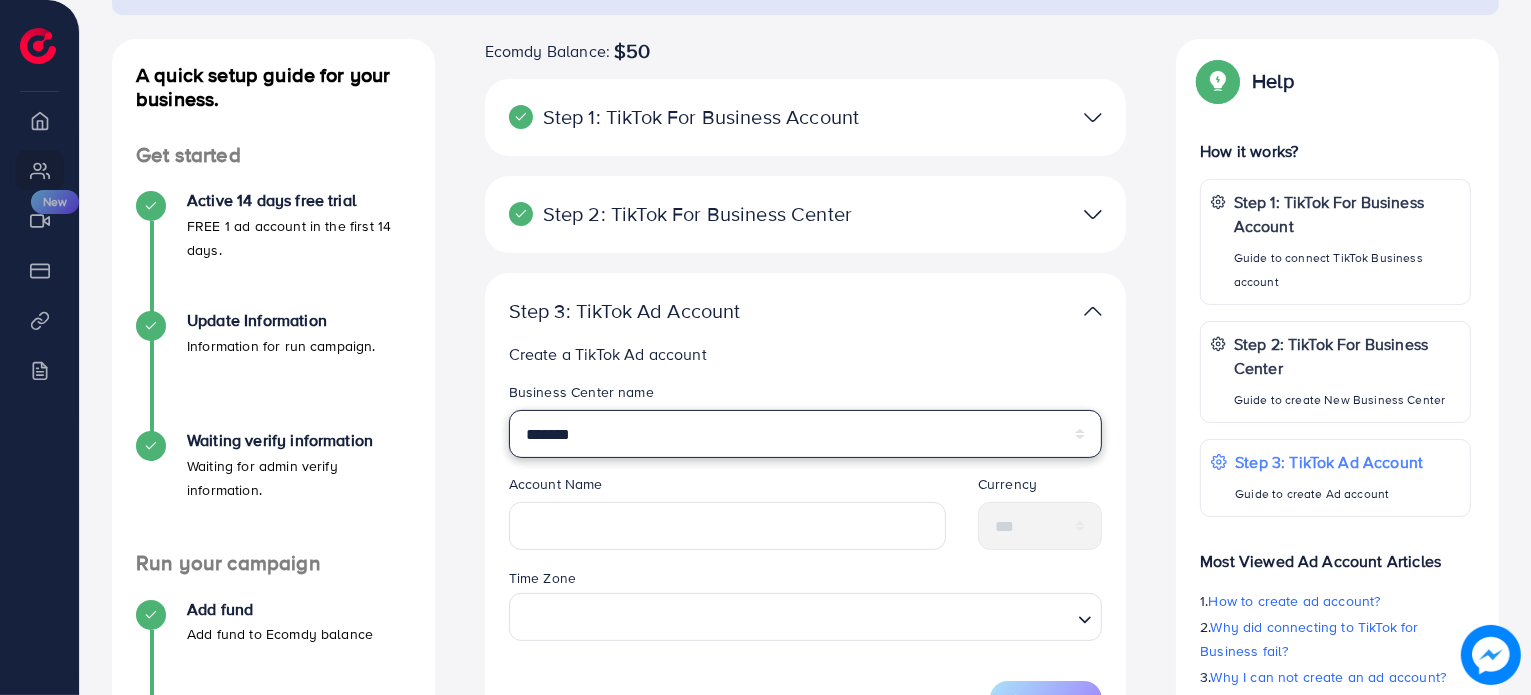 click on "*******" at bounding box center [806, 434] 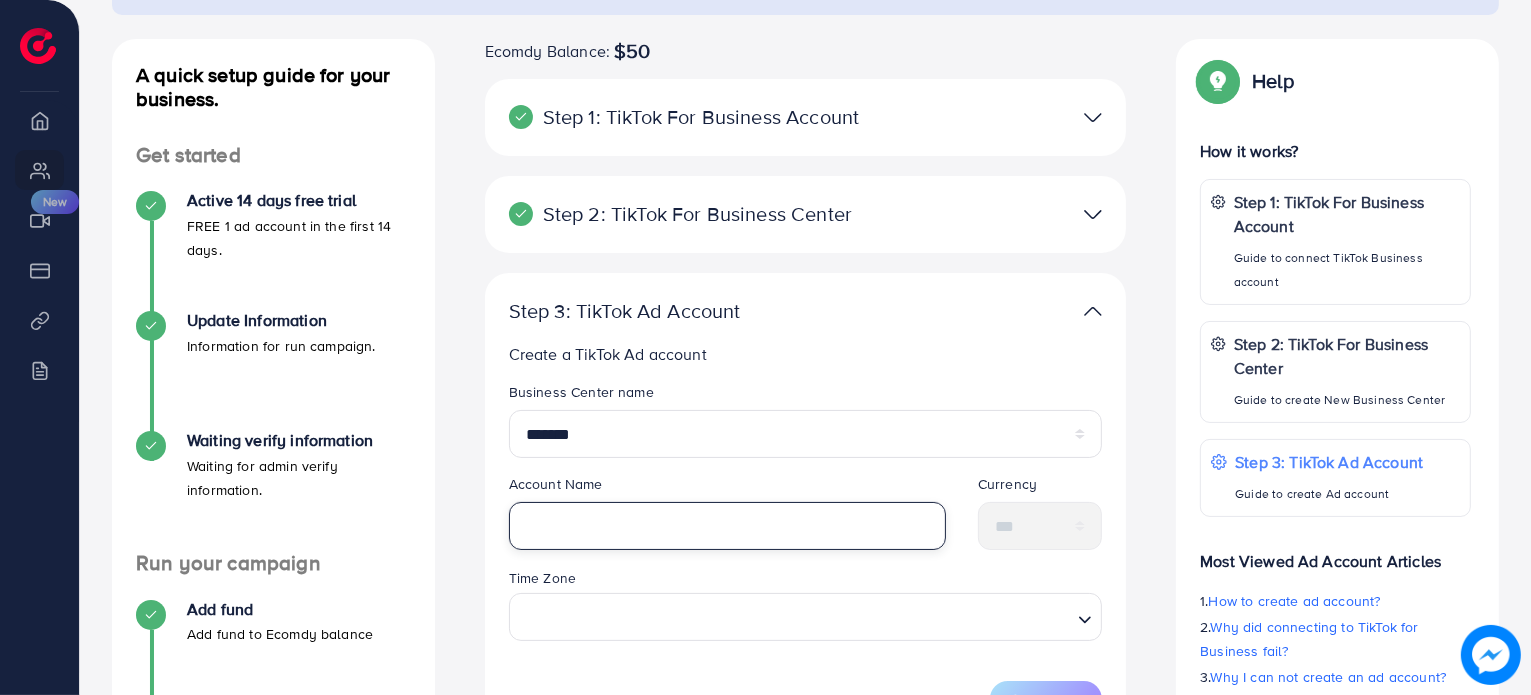 click at bounding box center (727, 526) 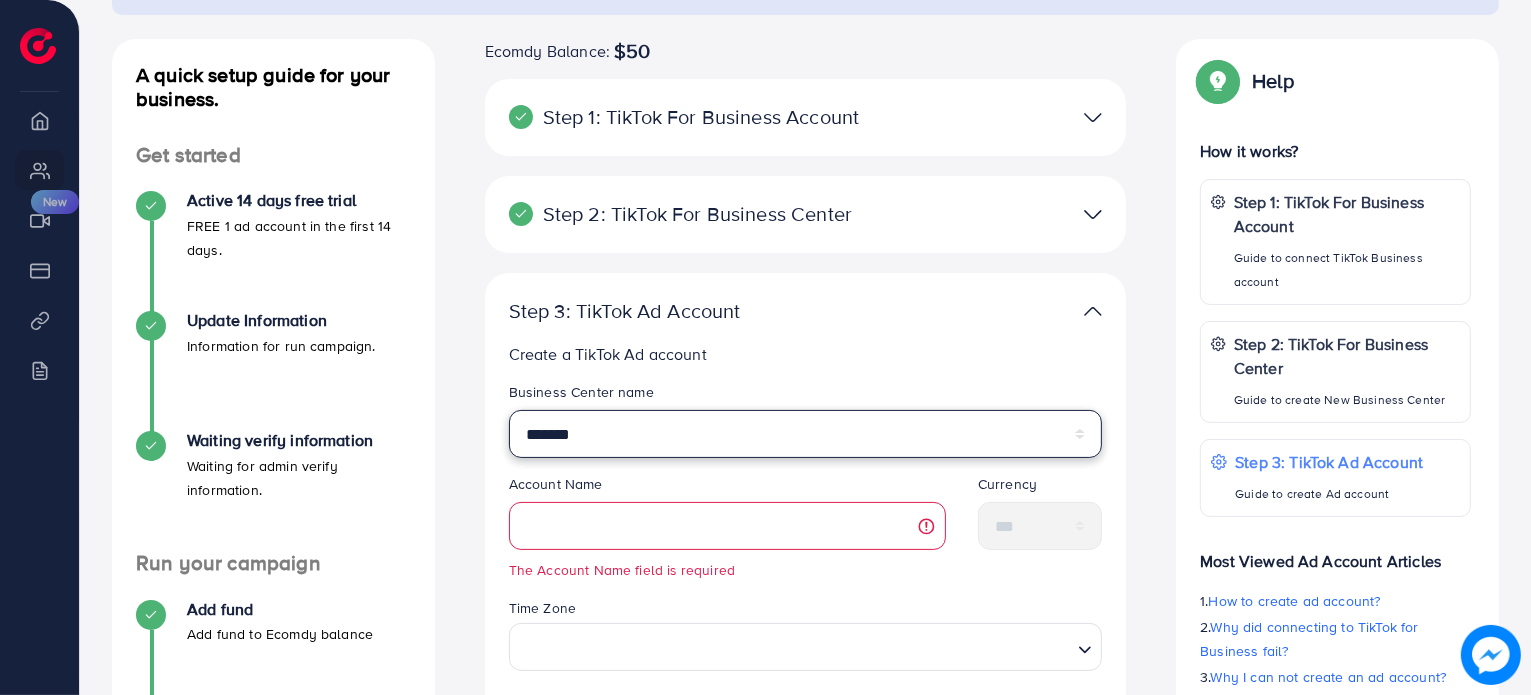 drag, startPoint x: 602, startPoint y: 437, endPoint x: 504, endPoint y: 437, distance: 98 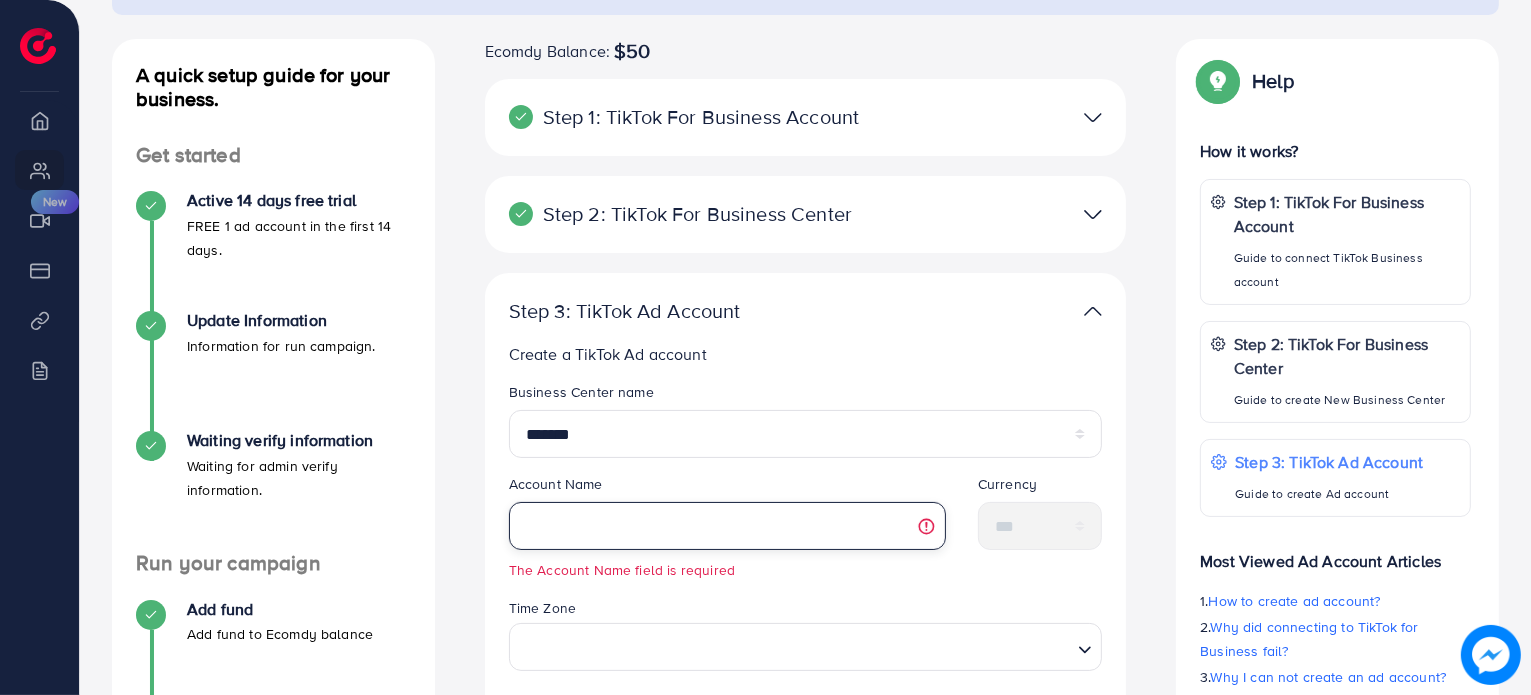 click at bounding box center [727, 526] 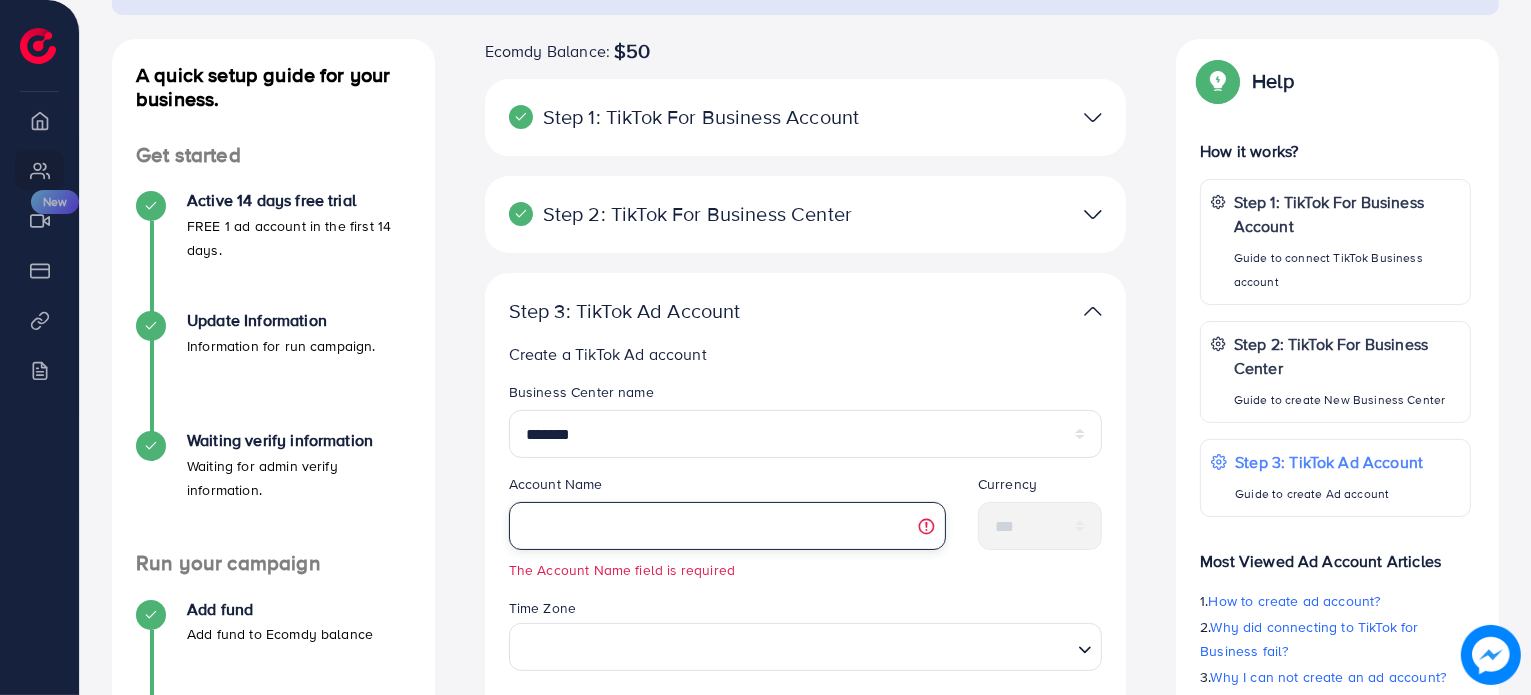 type on "*" 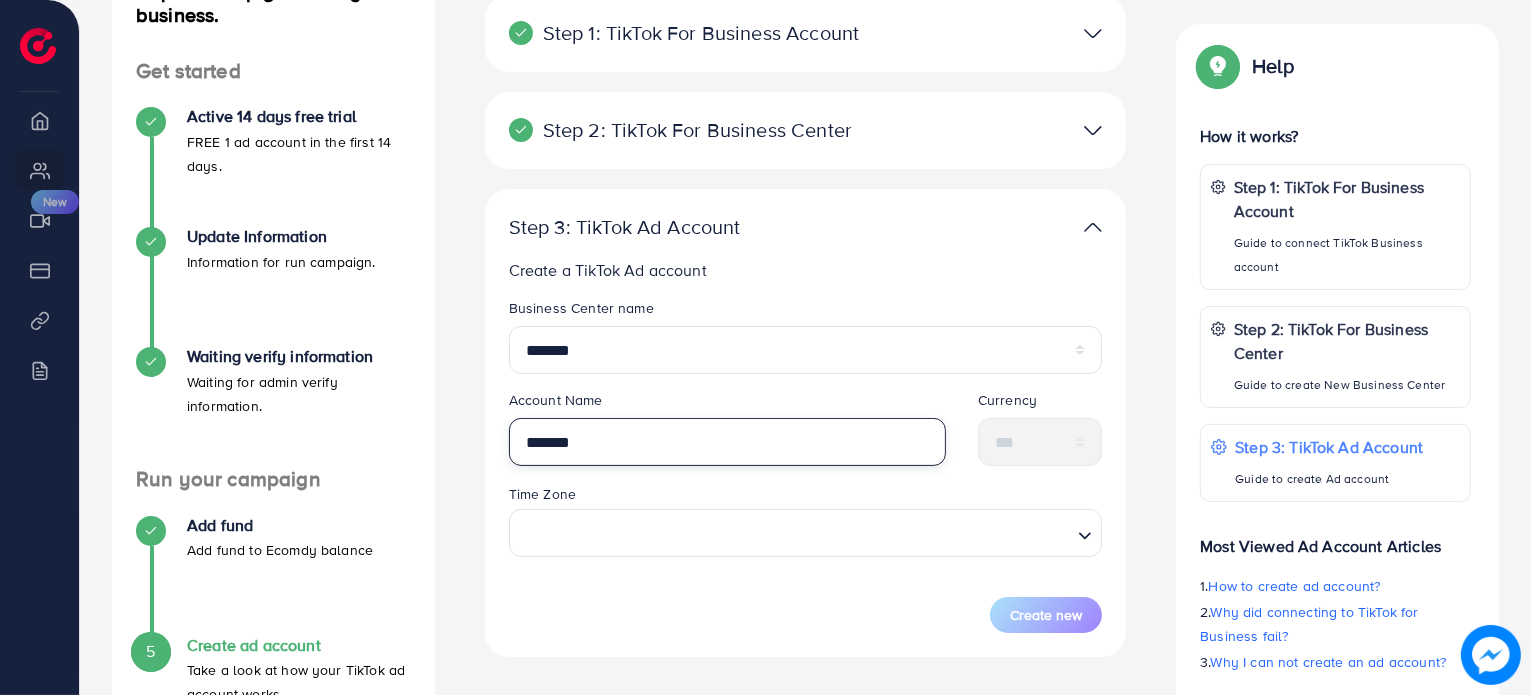scroll, scrollTop: 403, scrollLeft: 0, axis: vertical 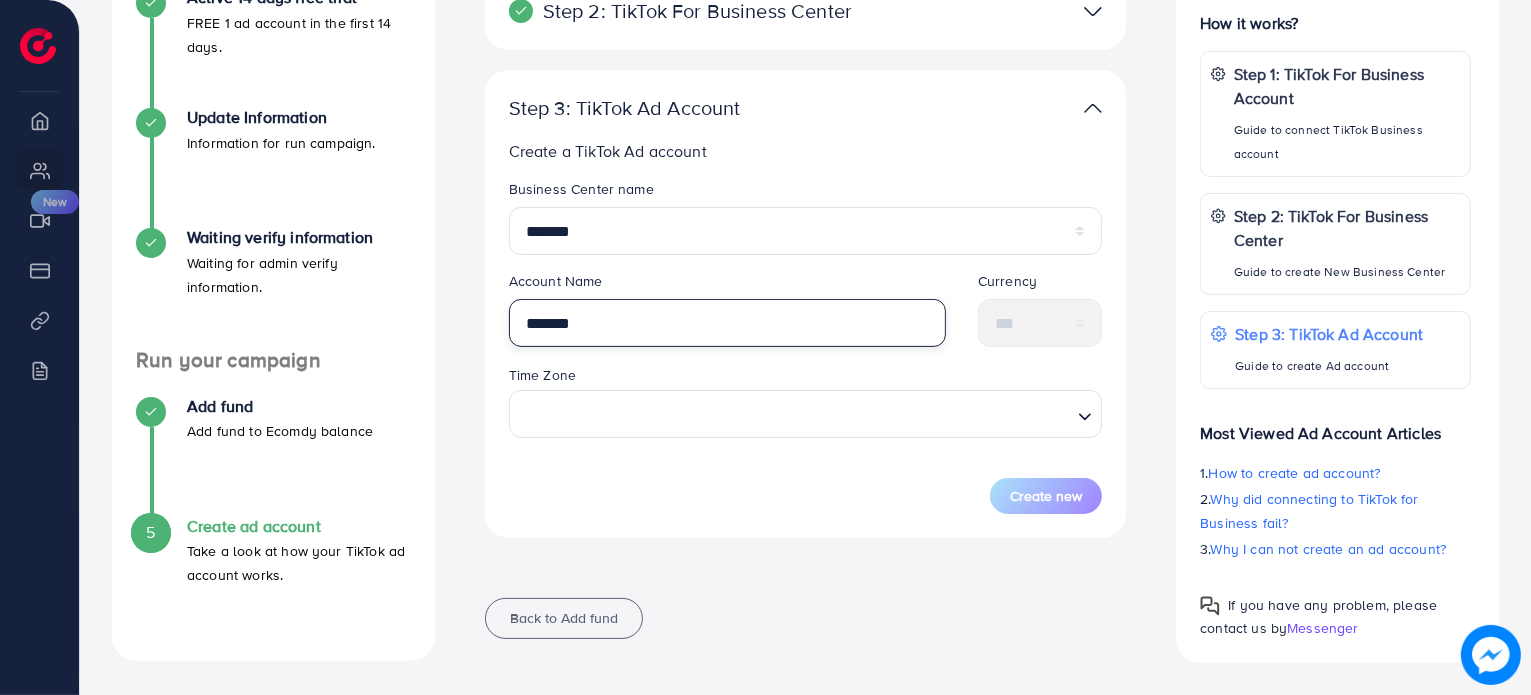 type on "*******" 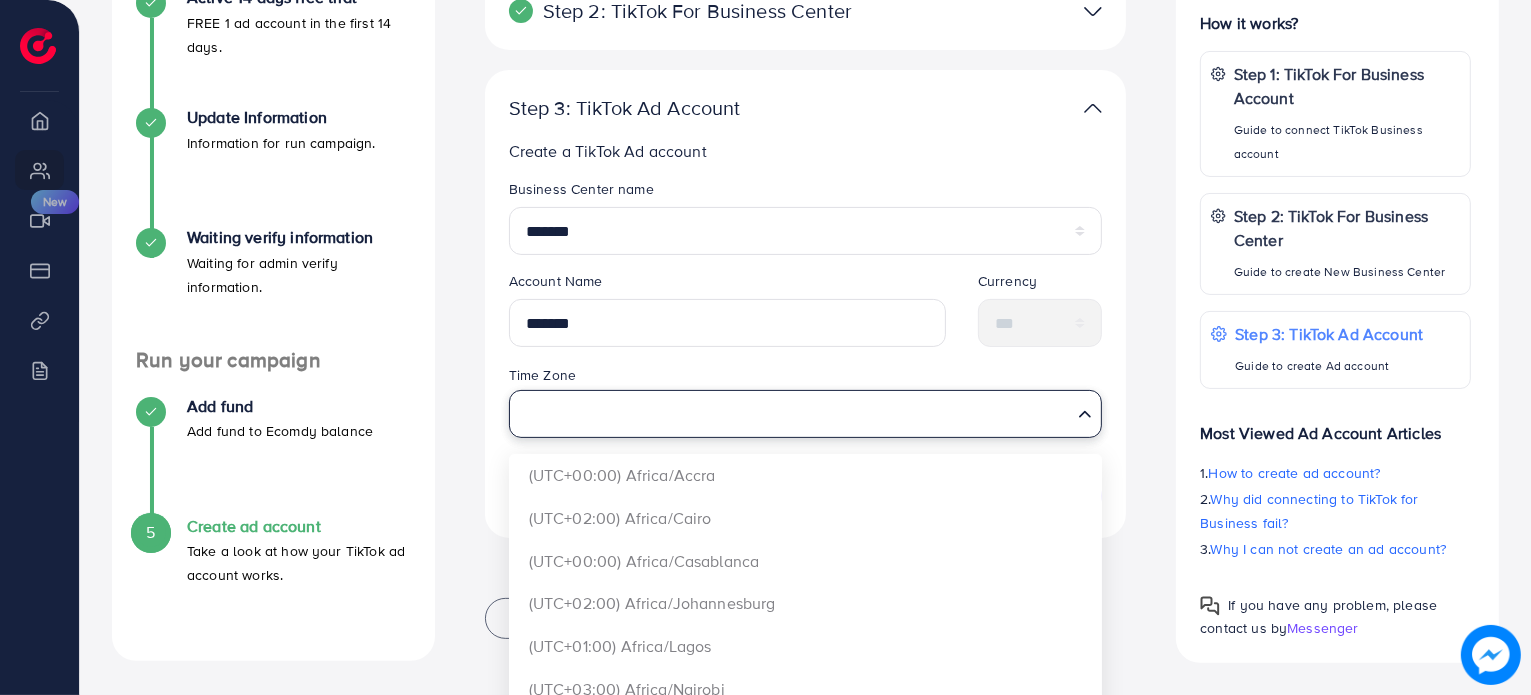 click at bounding box center (794, 413) 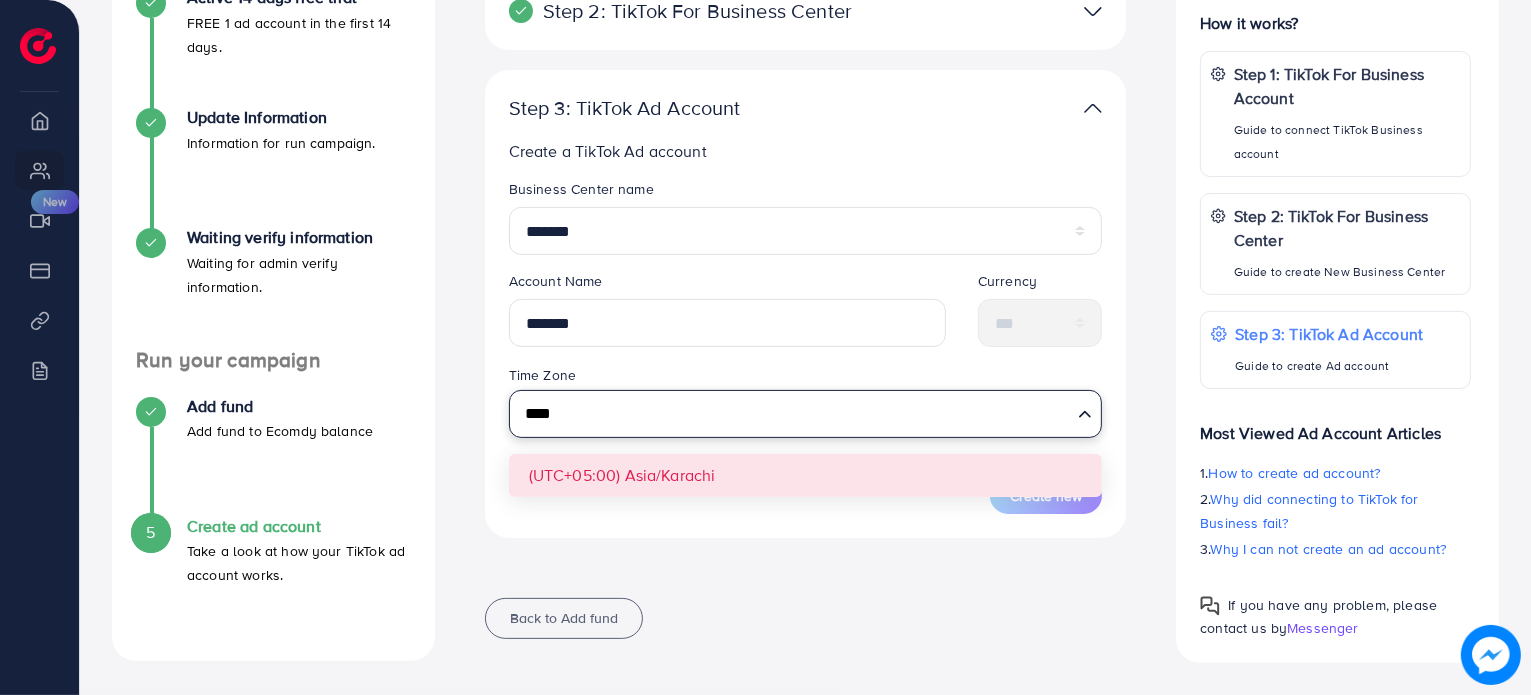 type on "****" 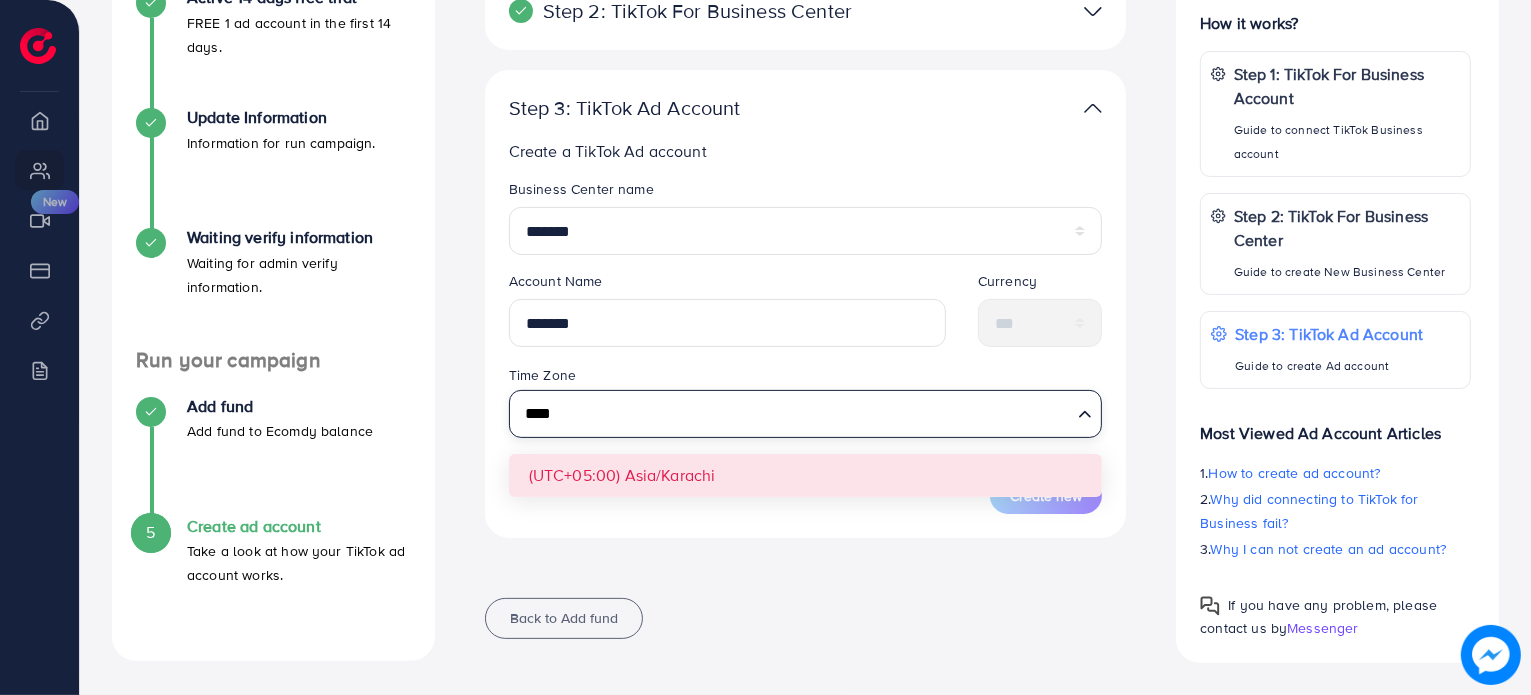 type 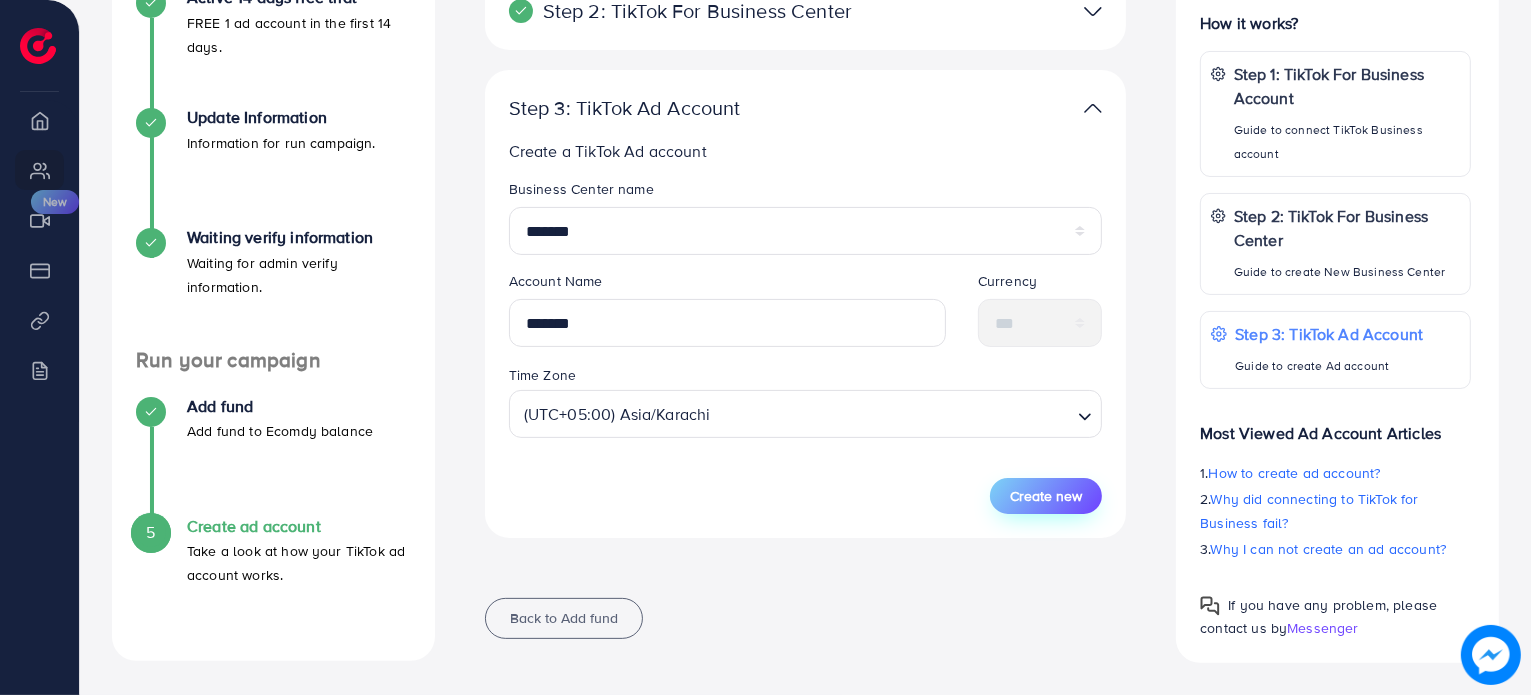 click on "Create new" at bounding box center [1046, 496] 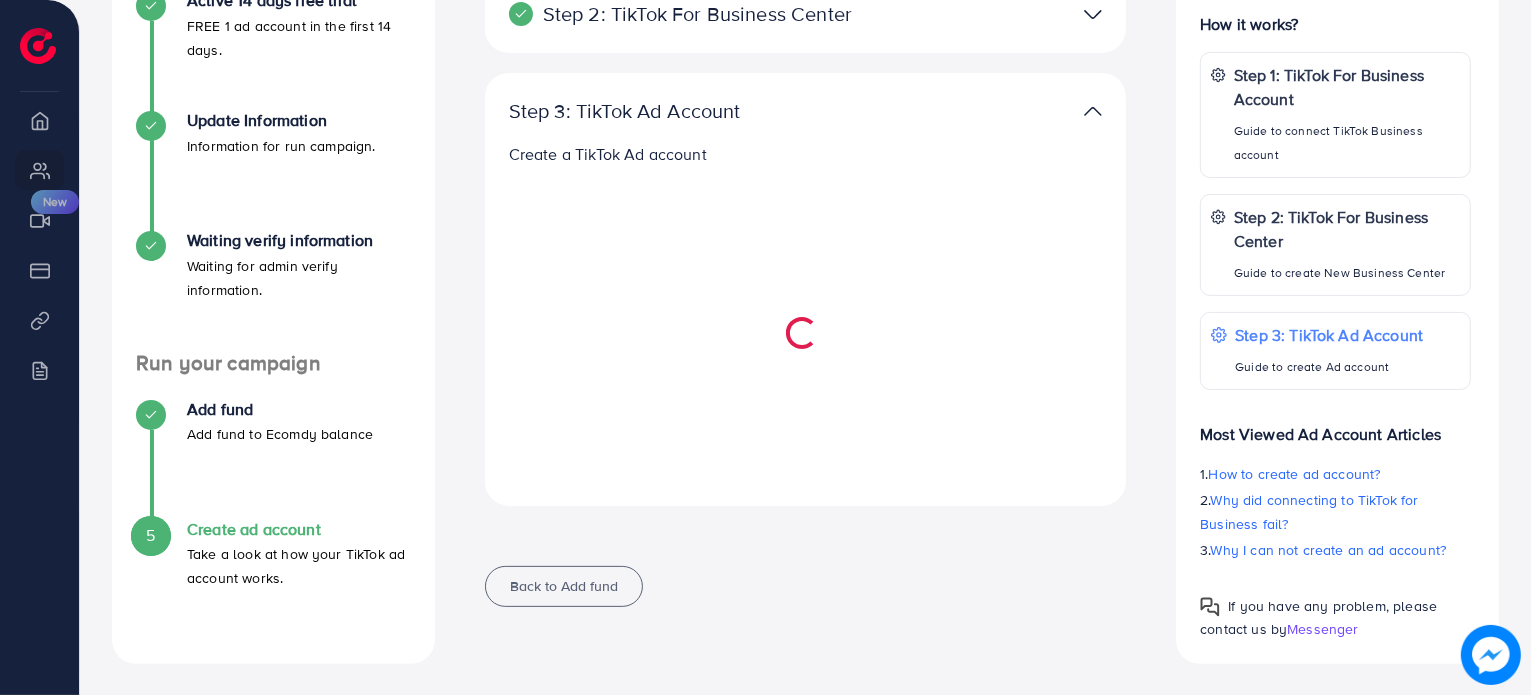 scroll, scrollTop: 403, scrollLeft: 0, axis: vertical 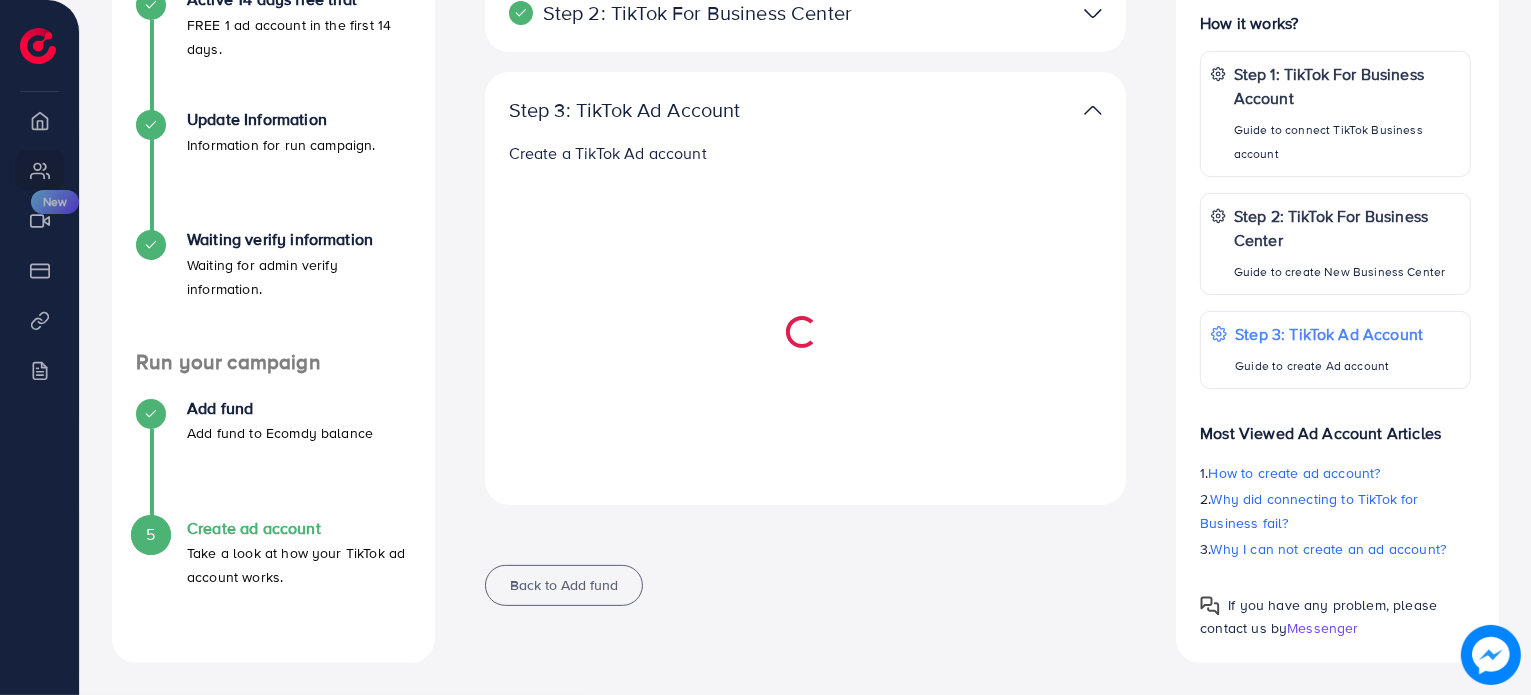 select 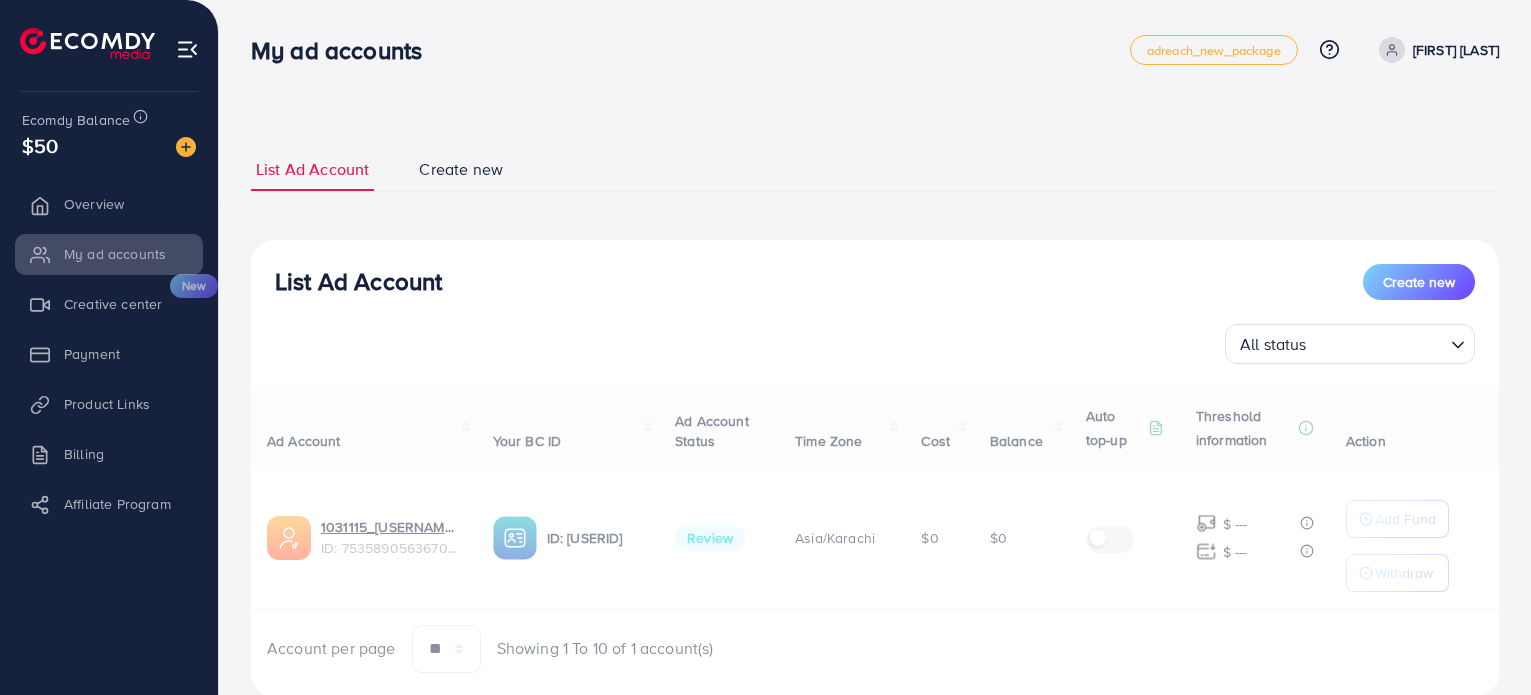 scroll, scrollTop: 0, scrollLeft: 0, axis: both 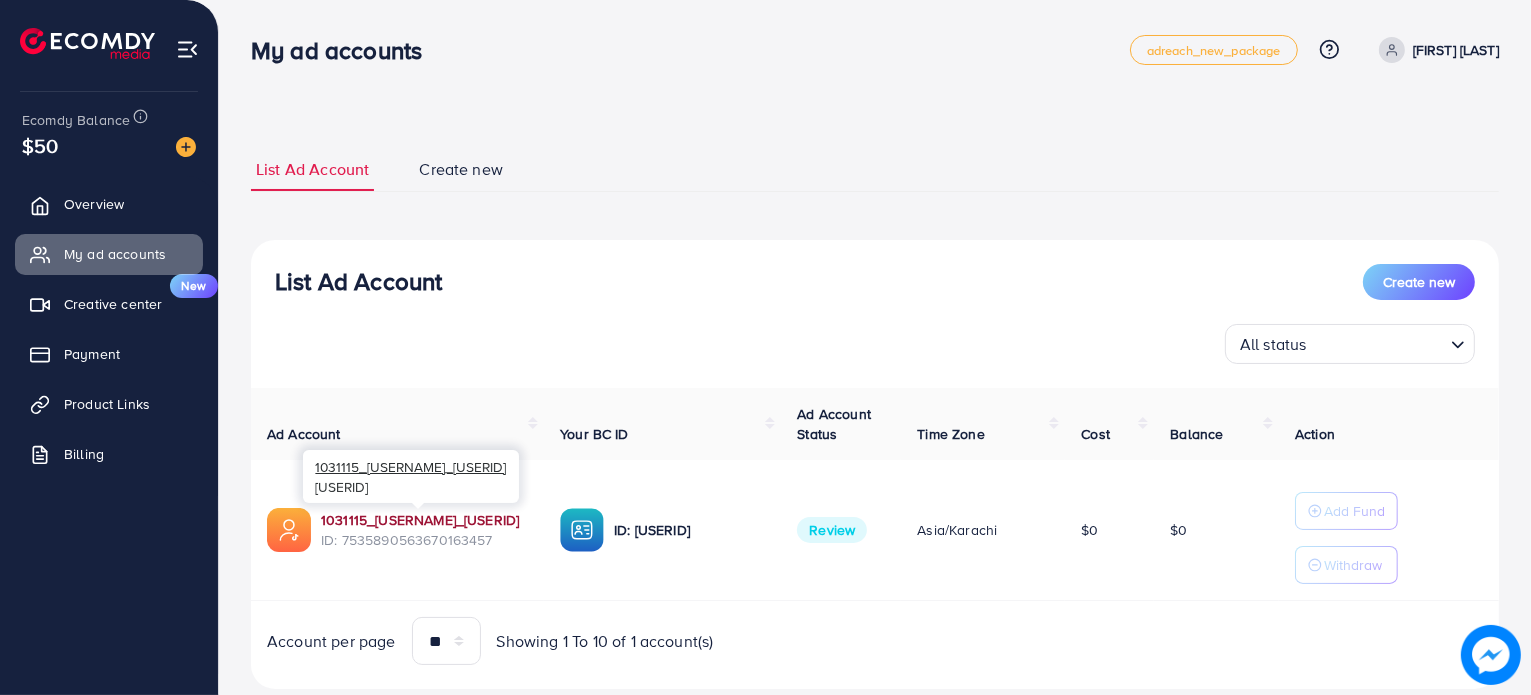 click on "1031115_[USERNAME]_[USERID]" at bounding box center [424, 520] 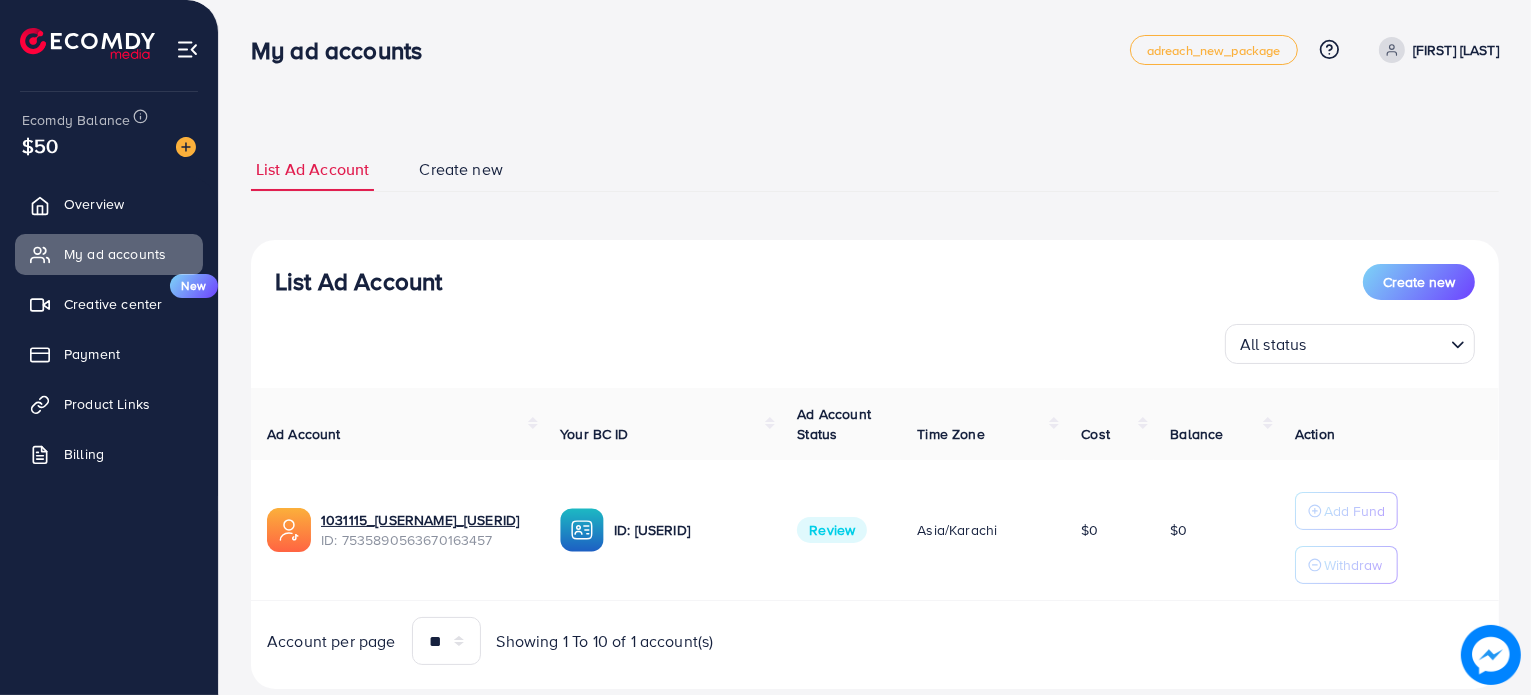 click on "My ad accounts   adreach_new_package  Help Center Contact Support Plans and Pricing Term and policy About Us  [FIRST] [LAST]  Profile Log out" at bounding box center (875, 50) 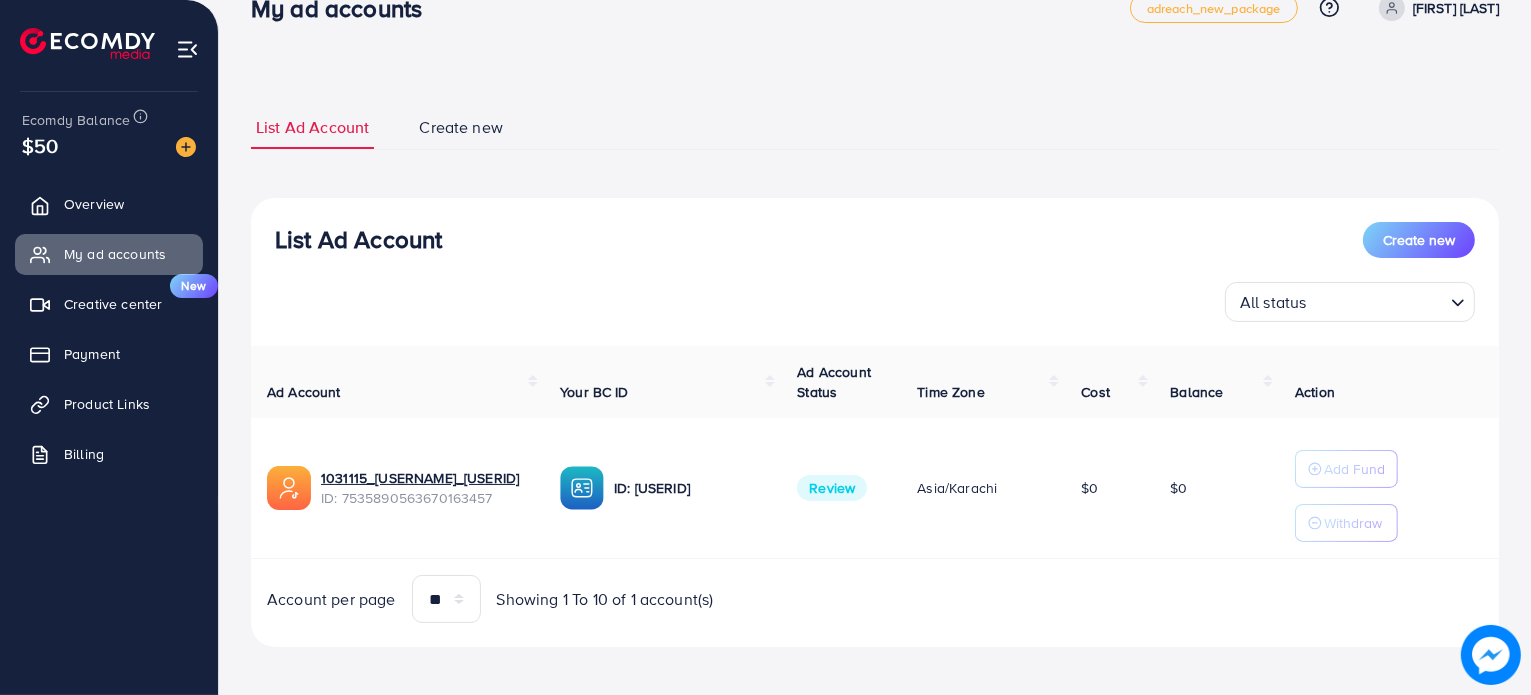 scroll, scrollTop: 48, scrollLeft: 0, axis: vertical 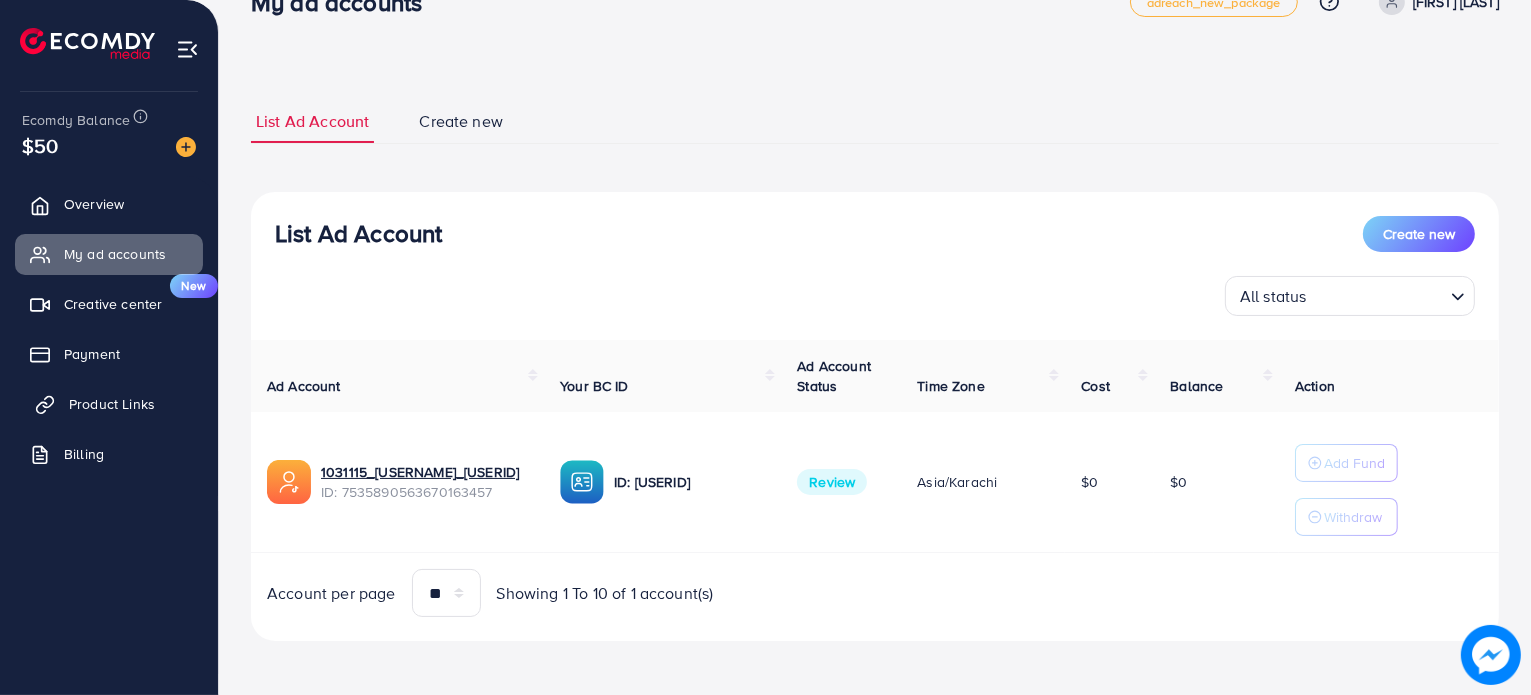 click on "Product Links" at bounding box center [112, 404] 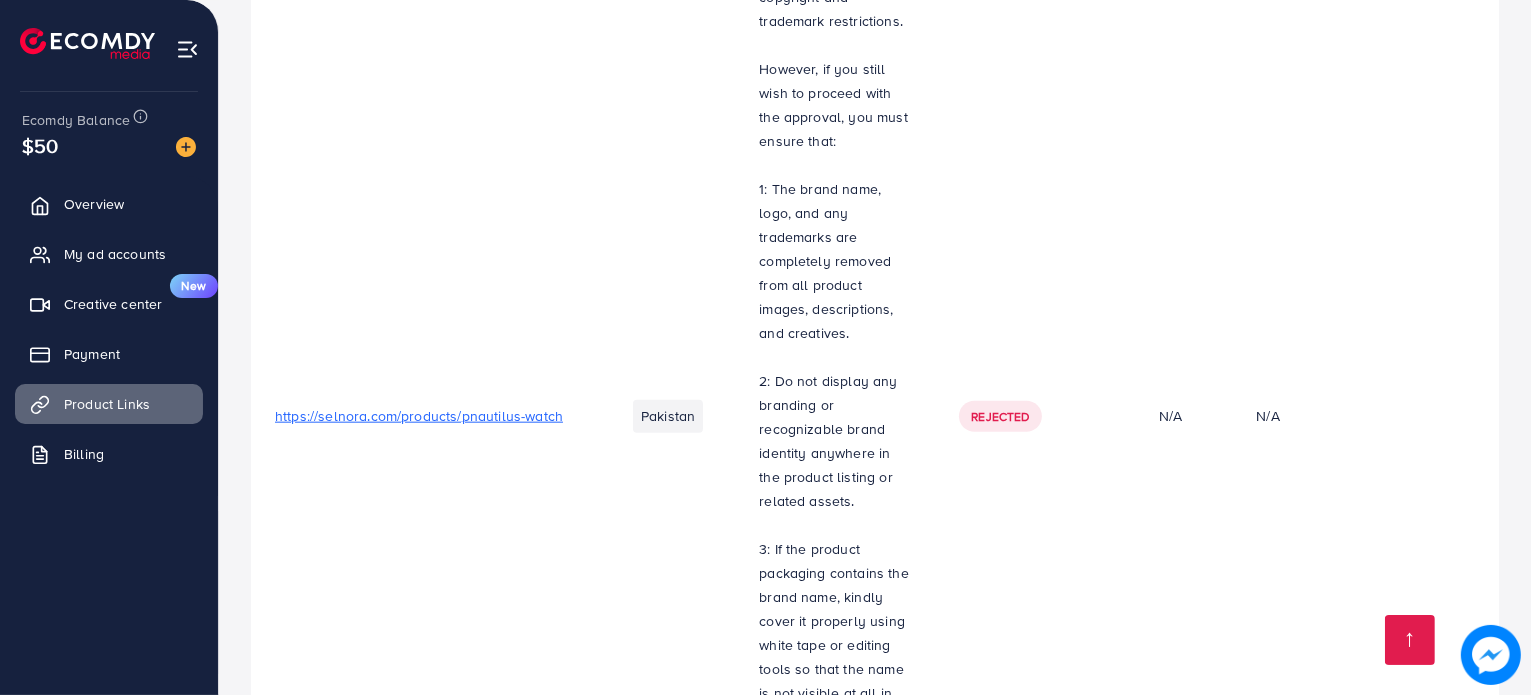 scroll, scrollTop: 2685, scrollLeft: 0, axis: vertical 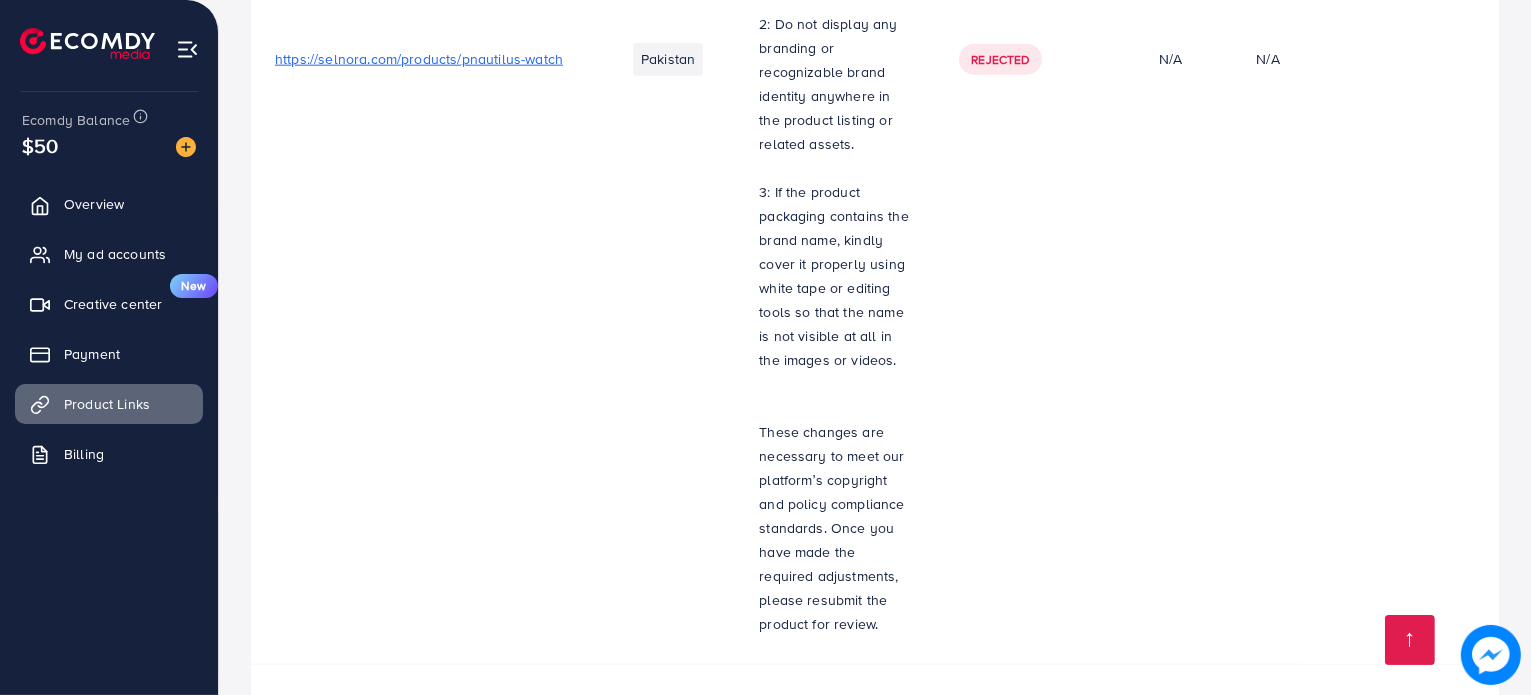 click on "https://selnora.com/products/anti-theft-mens-laptop-backpack-business-travel-multi-function-school-bag-usb-charging-interface-shoulder-bag3-piece-set" at bounding box center (760, 717) 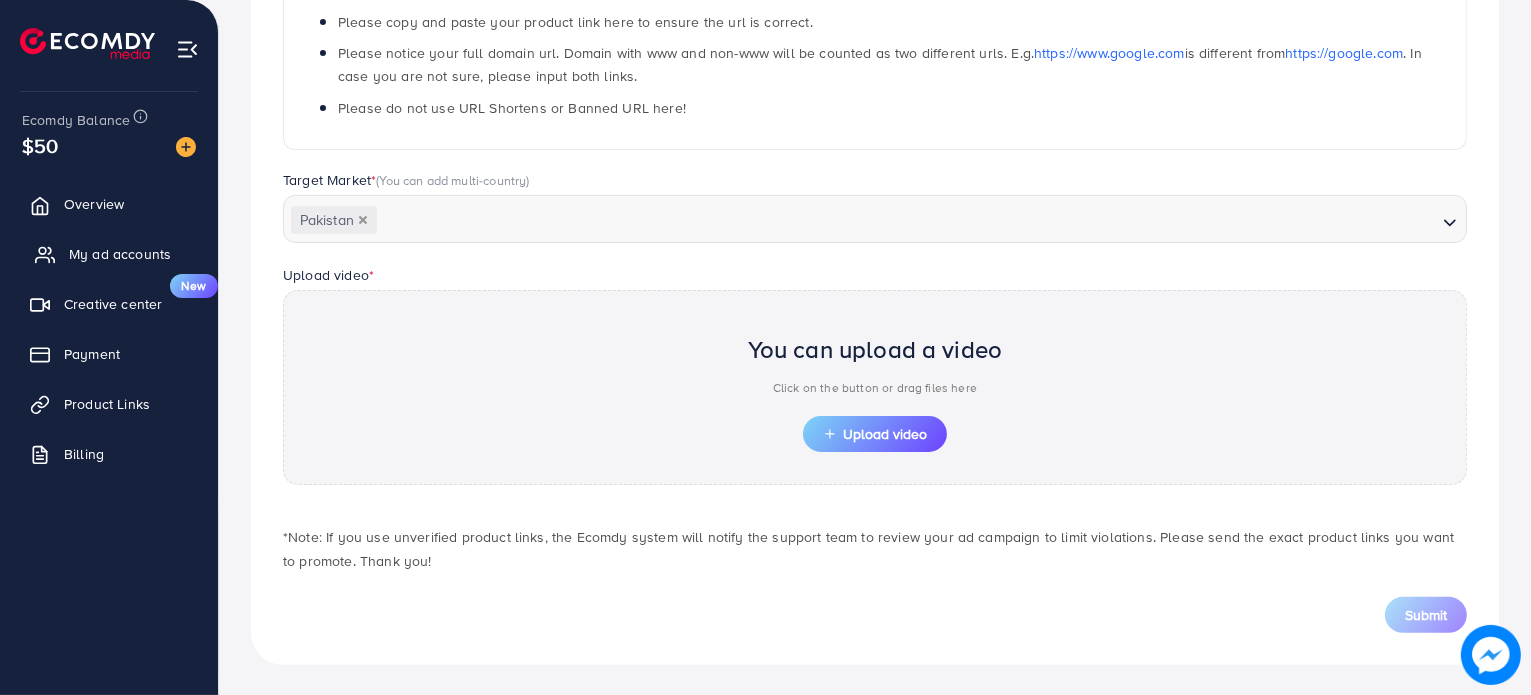 click on "My ad accounts" at bounding box center [120, 254] 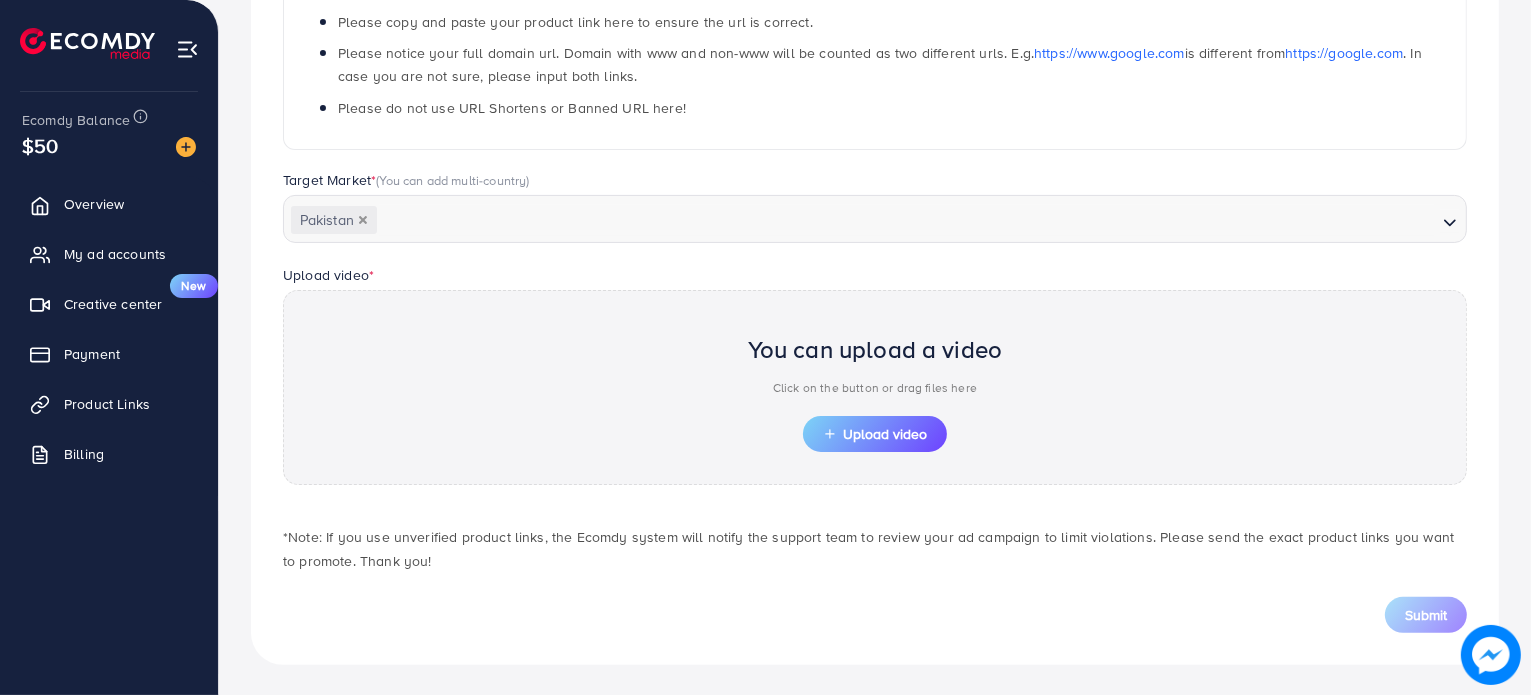 scroll, scrollTop: 0, scrollLeft: 0, axis: both 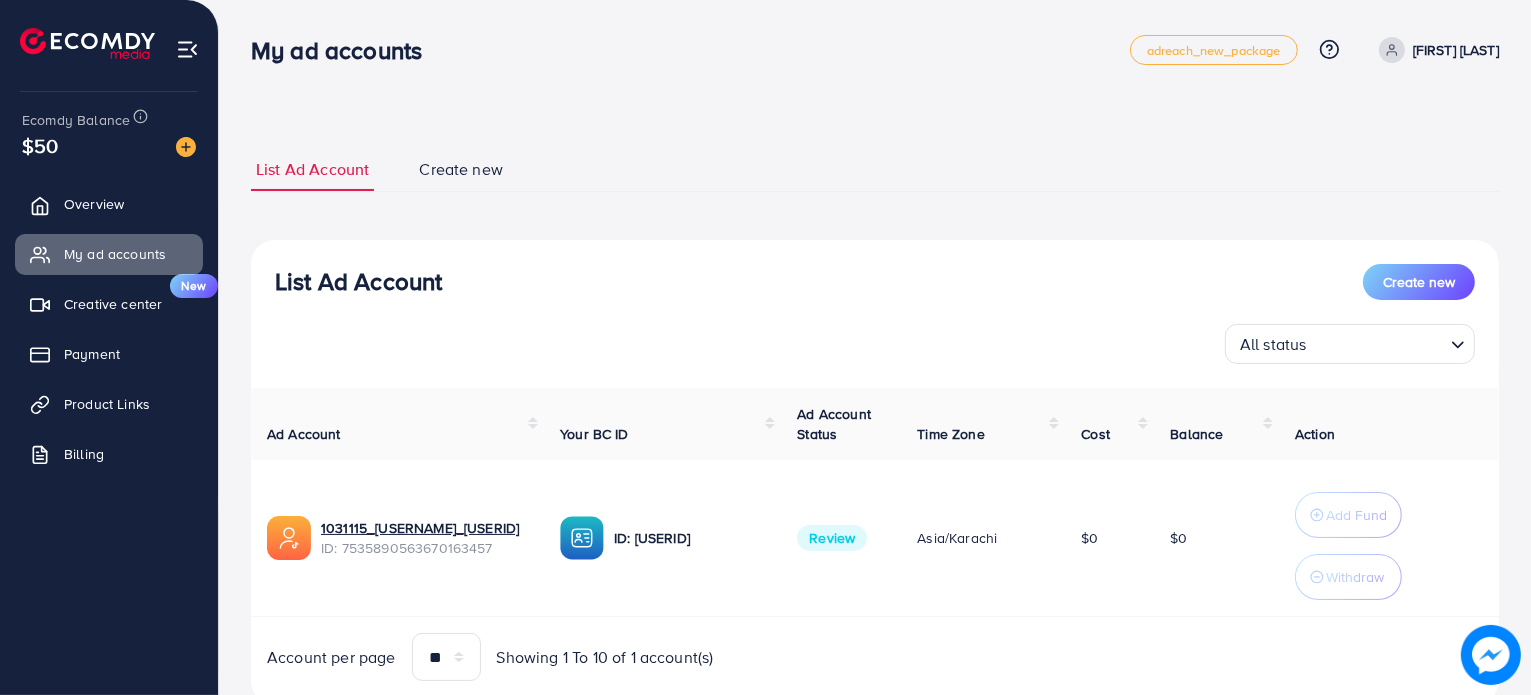 click on "List Ad Account Create new  List Ad Account   Create new
All status
Loading...                   Ad Account Your BC ID Ad Account Status Time Zone Cost Balance Action            1031115_[USERNAME]_[USERID]  ID: [USERID] ID: [USERID]  Review   Asia/Karachi   $0   $0   Add Fund   Withdraw           Account per page  ** ** ** ***  Showing 1 To 10 of 1 account(s)   Step 1: TikTok For Business Account   Connect to TikTok for Business to access all of your business account in one place   [USERNAME]   User ID: [USERID]   By connecting your account, you agree to our   TikTok Business Product (Data) Terms   Step 2: TikTok For Business Center   Business Center is a powerful business management tool that lets organizations   [USERNAME]   User ID: [USERID]  You can only generate up to 3 BC  + Create New   Step 3: TikTok Ad Account   Create a TikTok Ad account  Business Center name ******* Account Name Currency *** Time Zone" at bounding box center [875, 426] 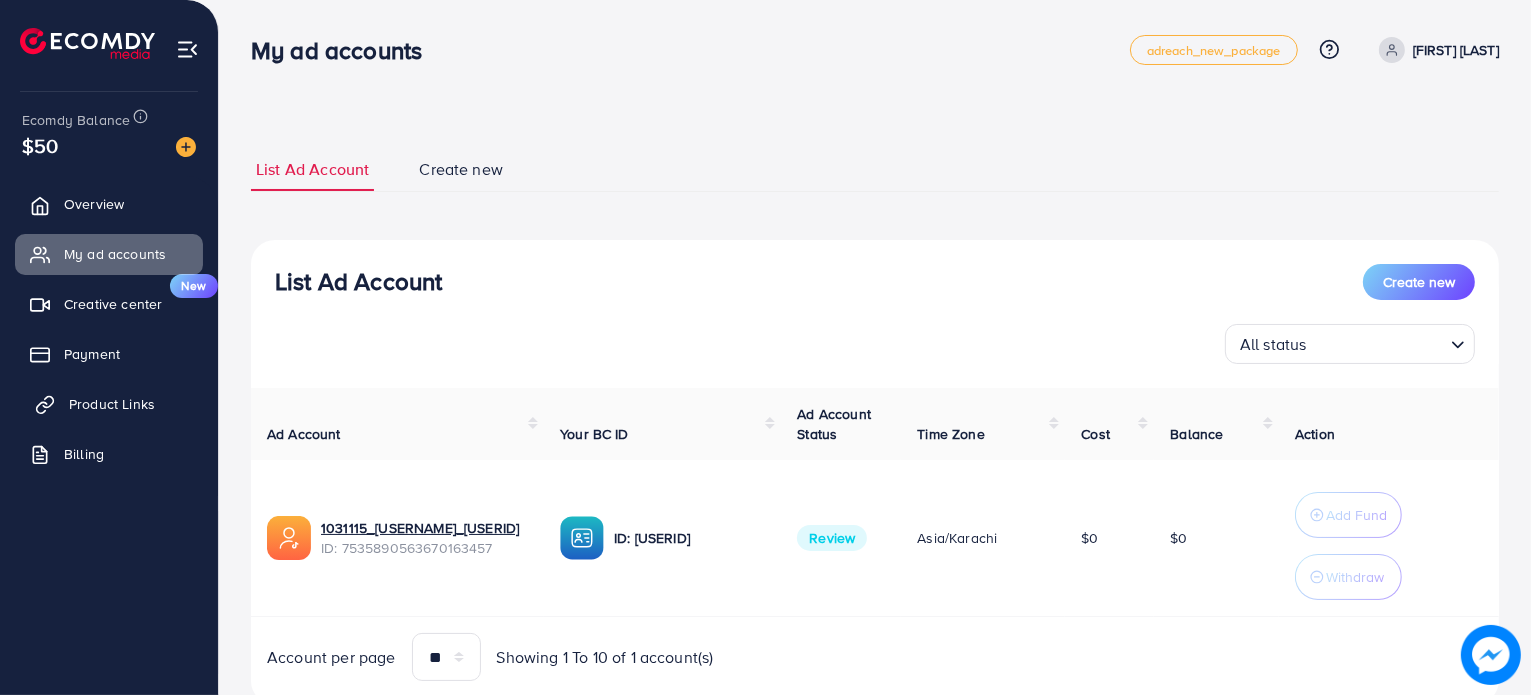 click on "Product Links" at bounding box center [112, 404] 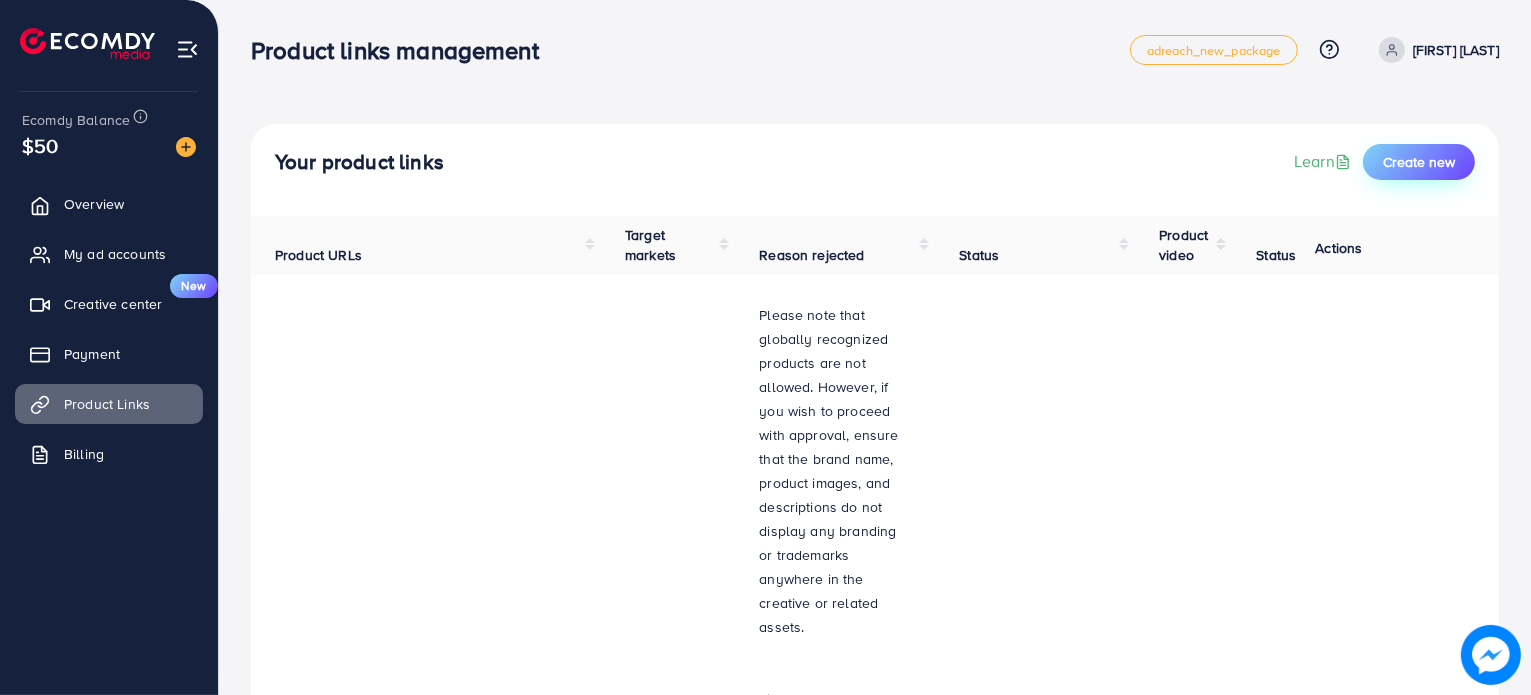 click on "Create new" at bounding box center (1419, 162) 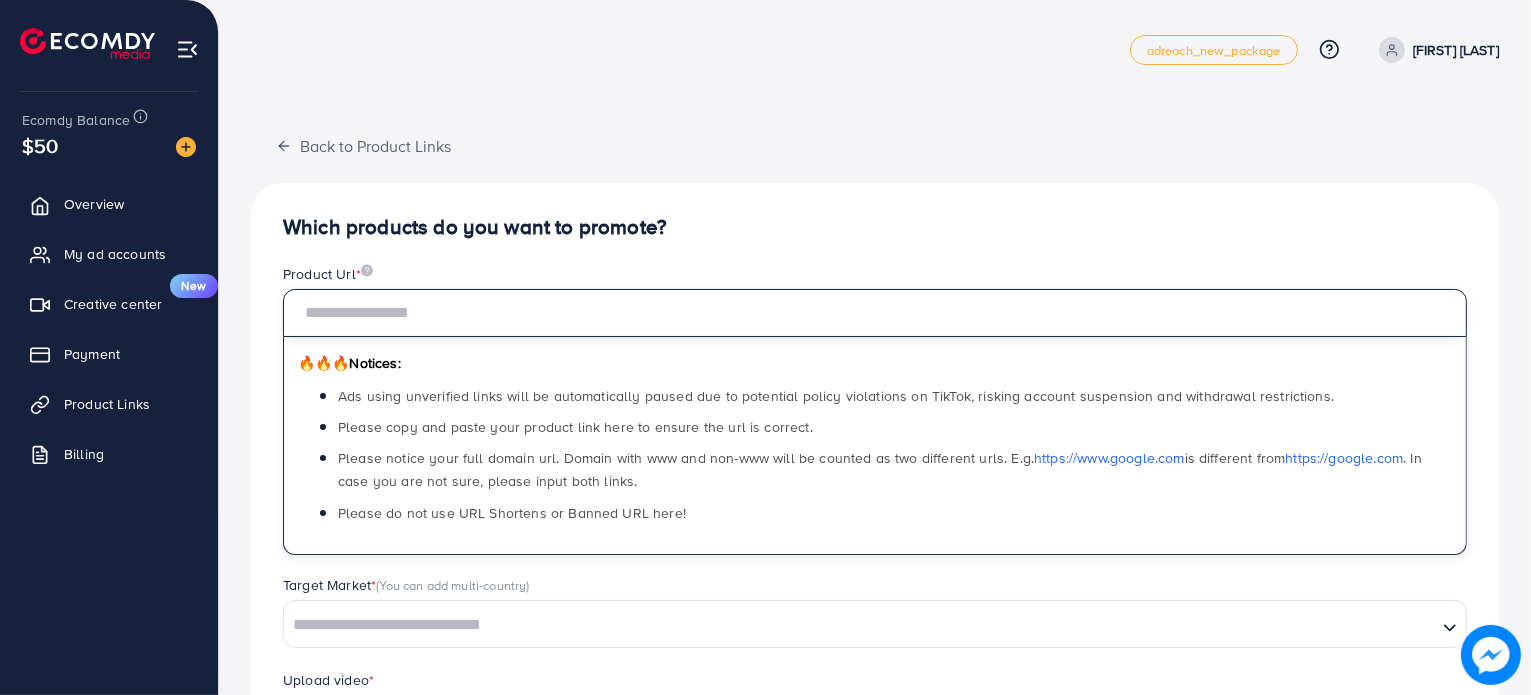 click at bounding box center [875, 313] 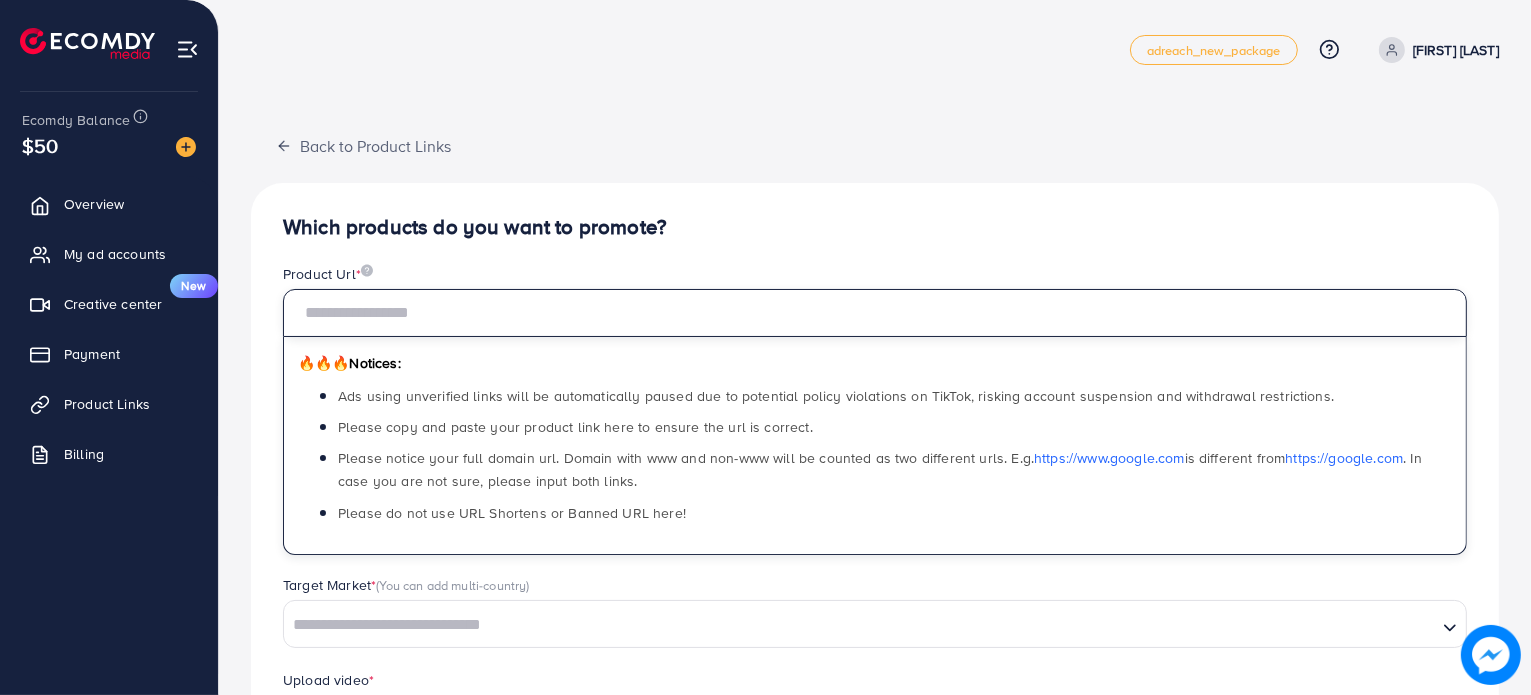 paste on "**********" 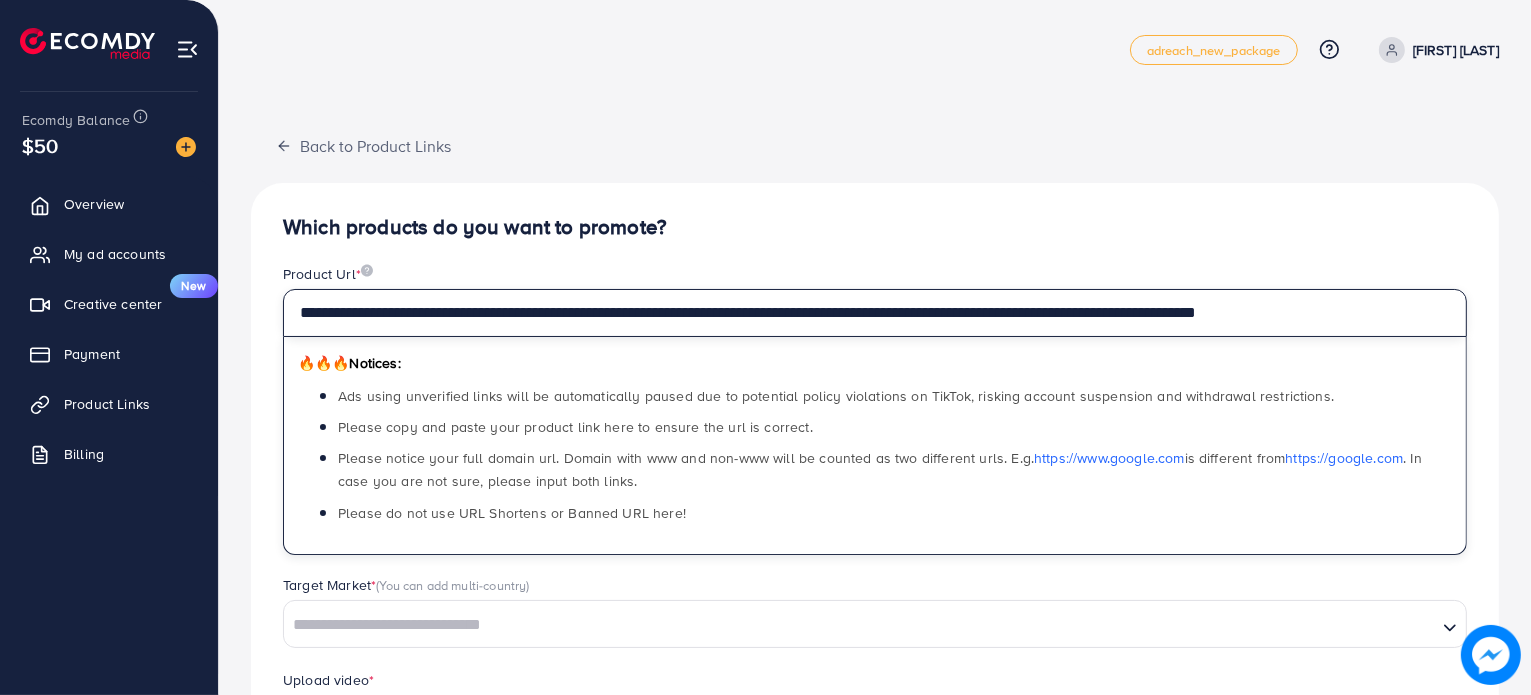 type on "**********" 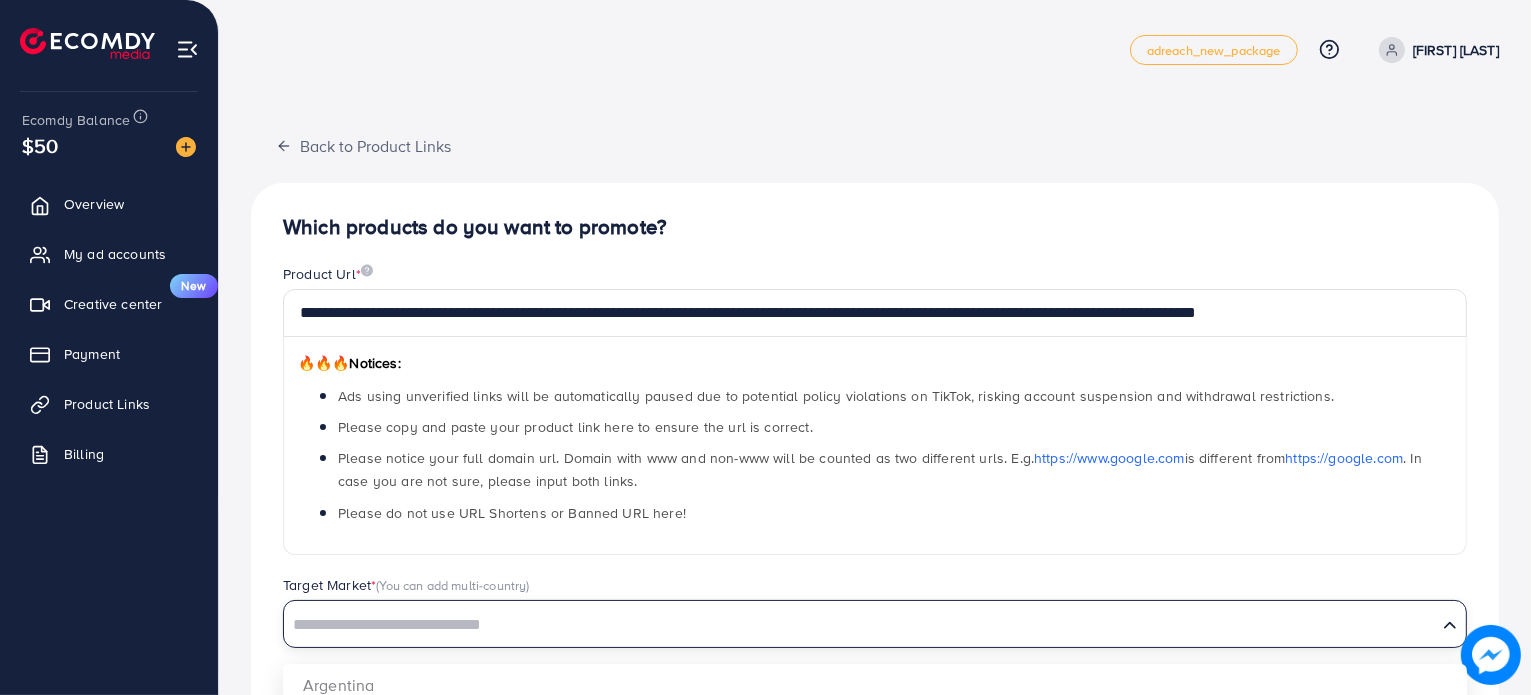 click at bounding box center [860, 625] 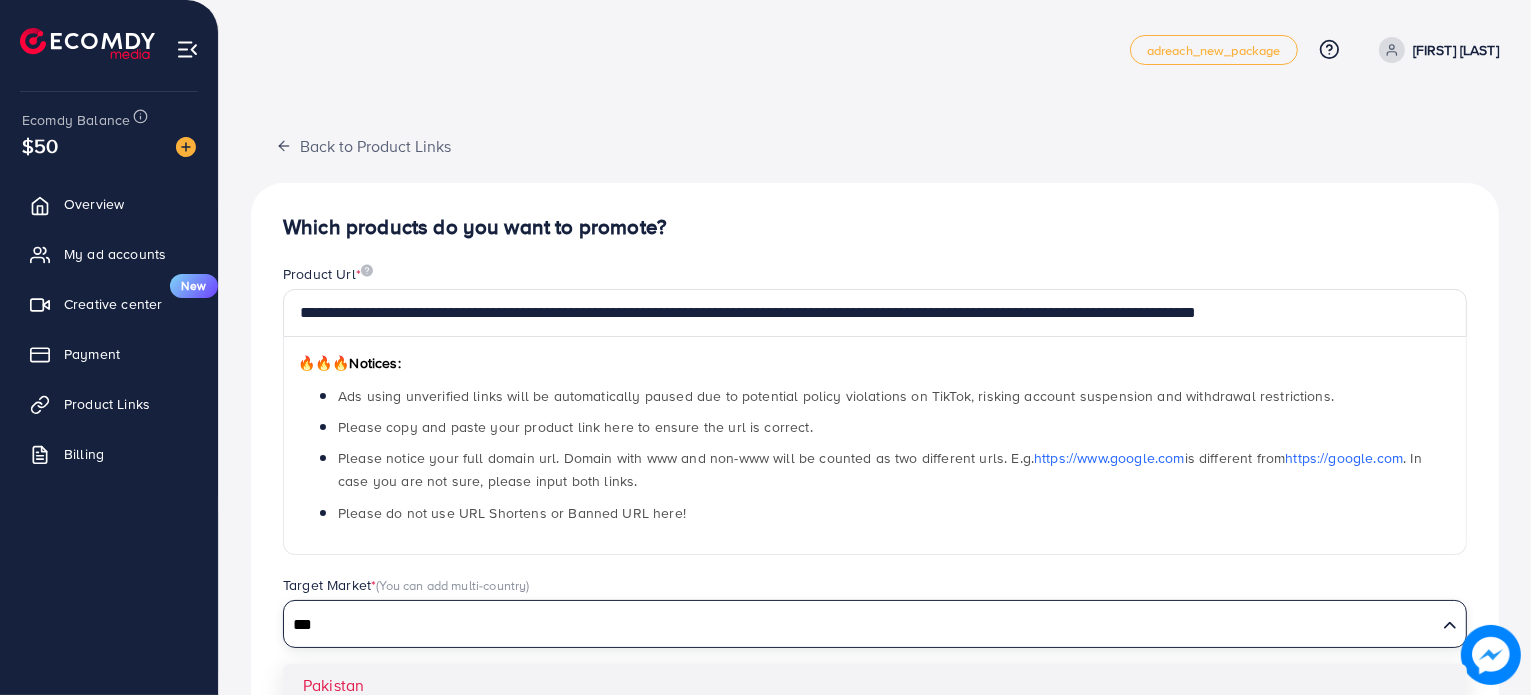 type on "***" 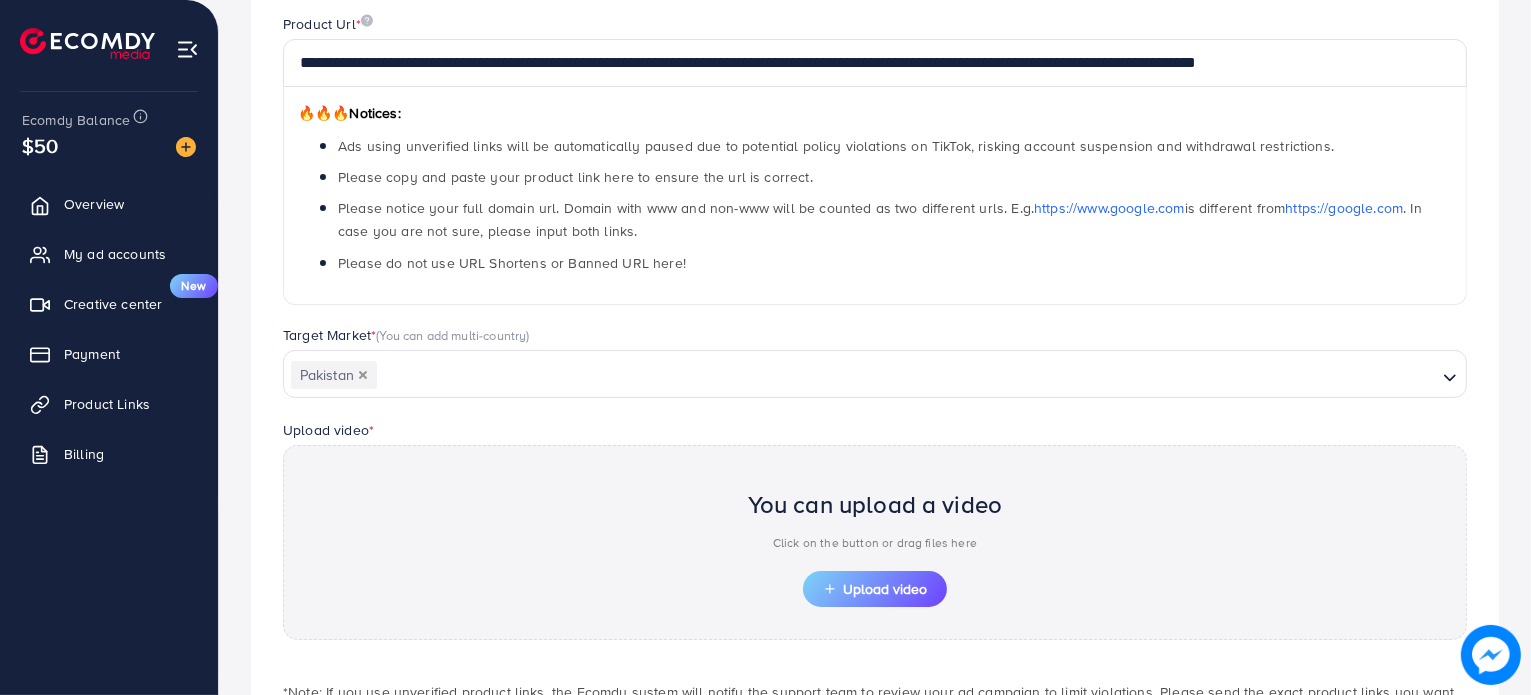 scroll, scrollTop: 402, scrollLeft: 0, axis: vertical 